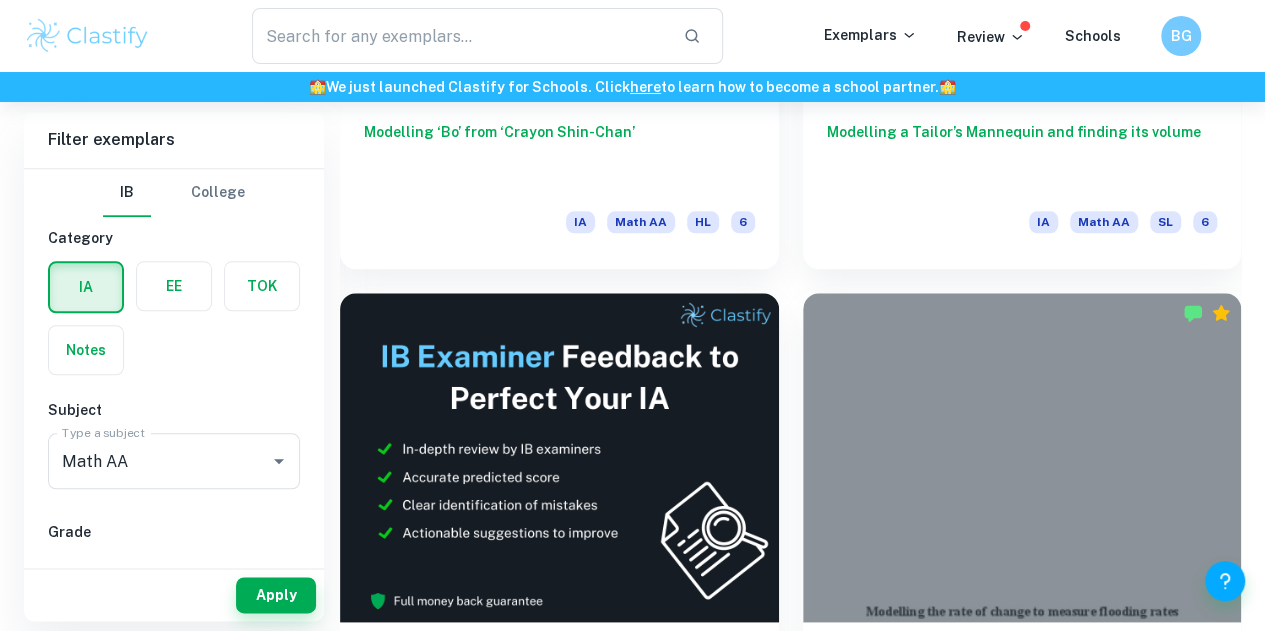 scroll, scrollTop: 978, scrollLeft: 0, axis: vertical 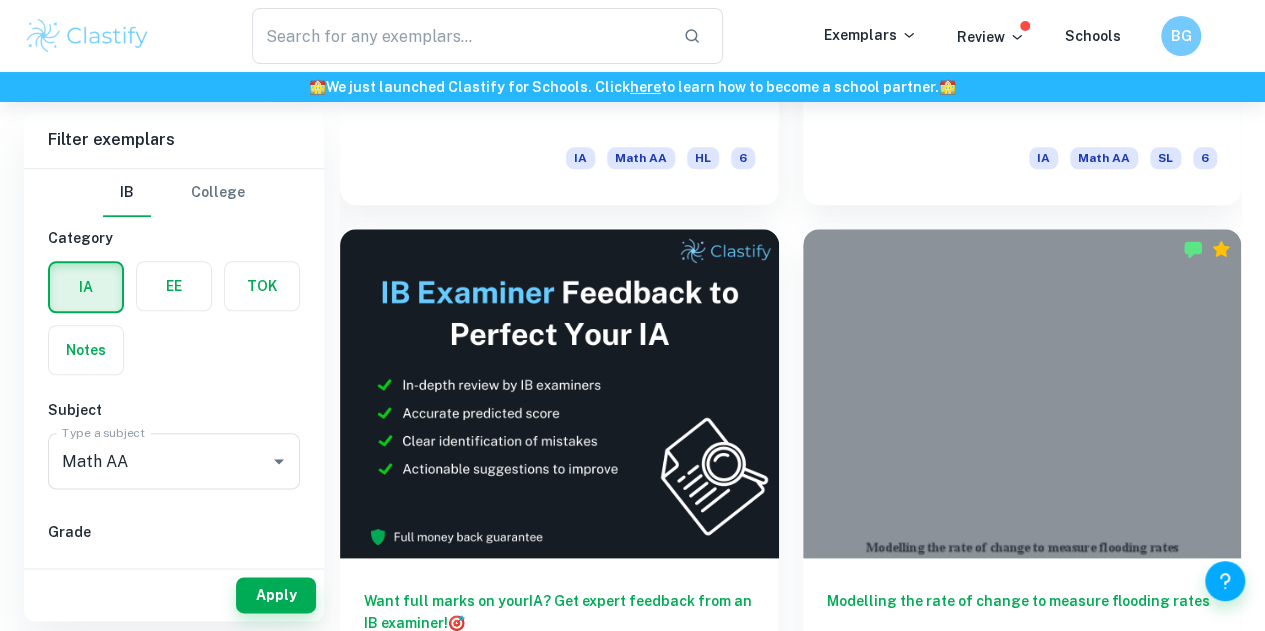 click at bounding box center (174, 286) 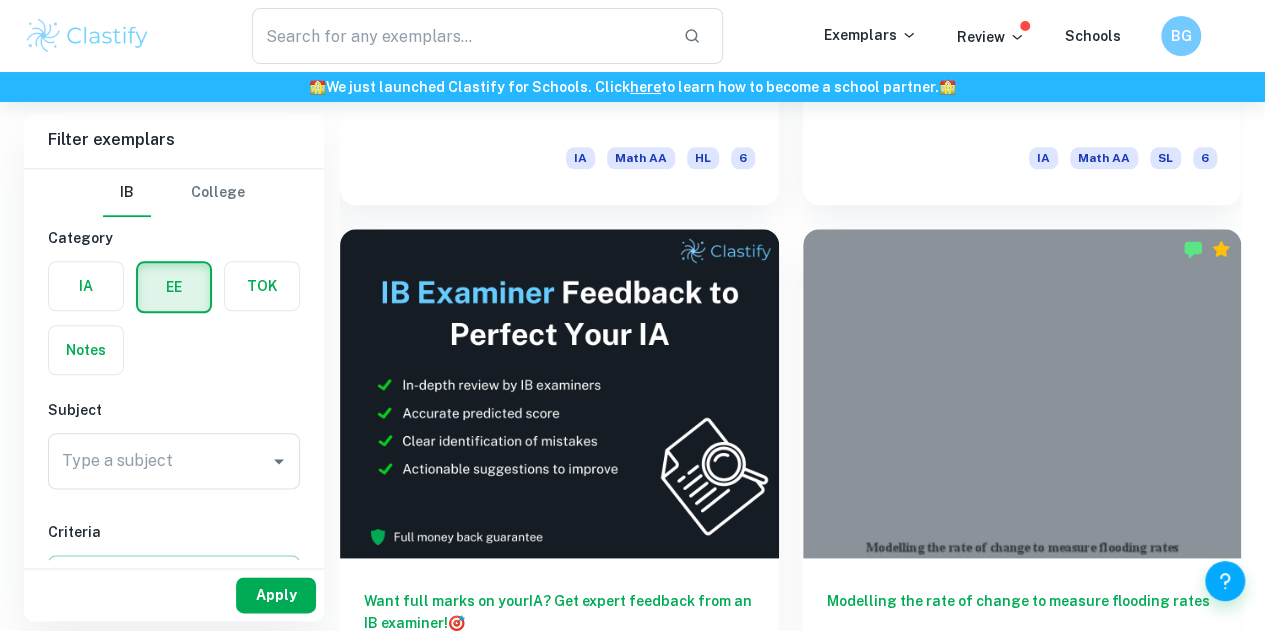 click on "Apply" at bounding box center [276, 595] 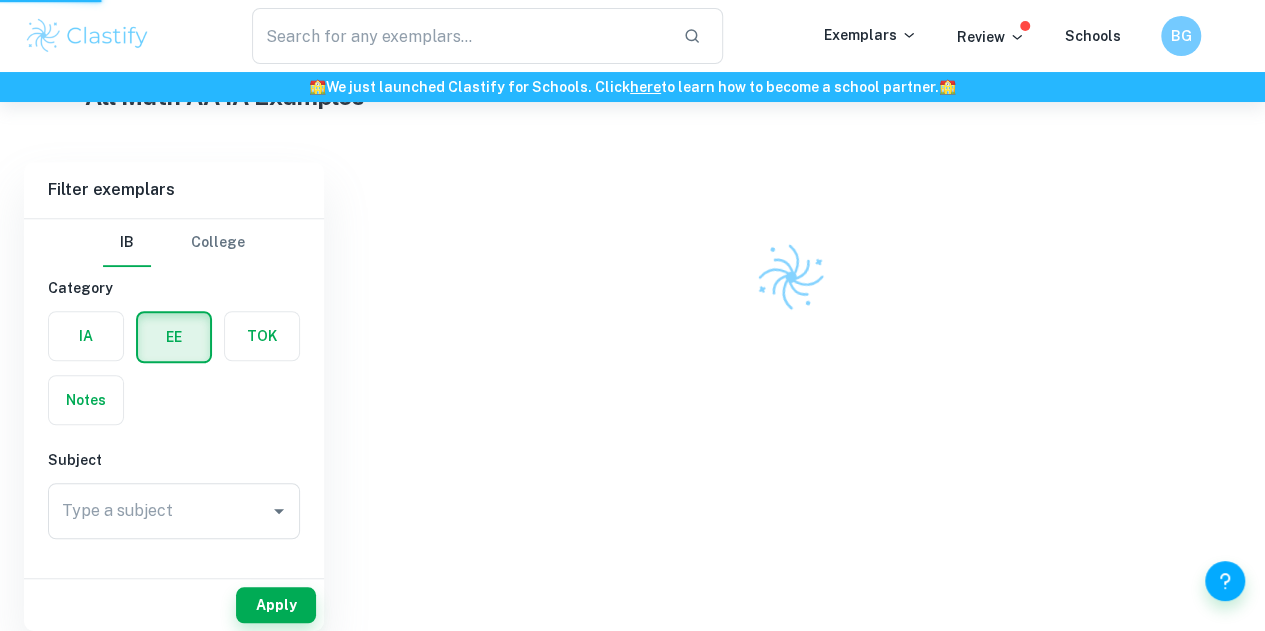 scroll, scrollTop: 452, scrollLeft: 0, axis: vertical 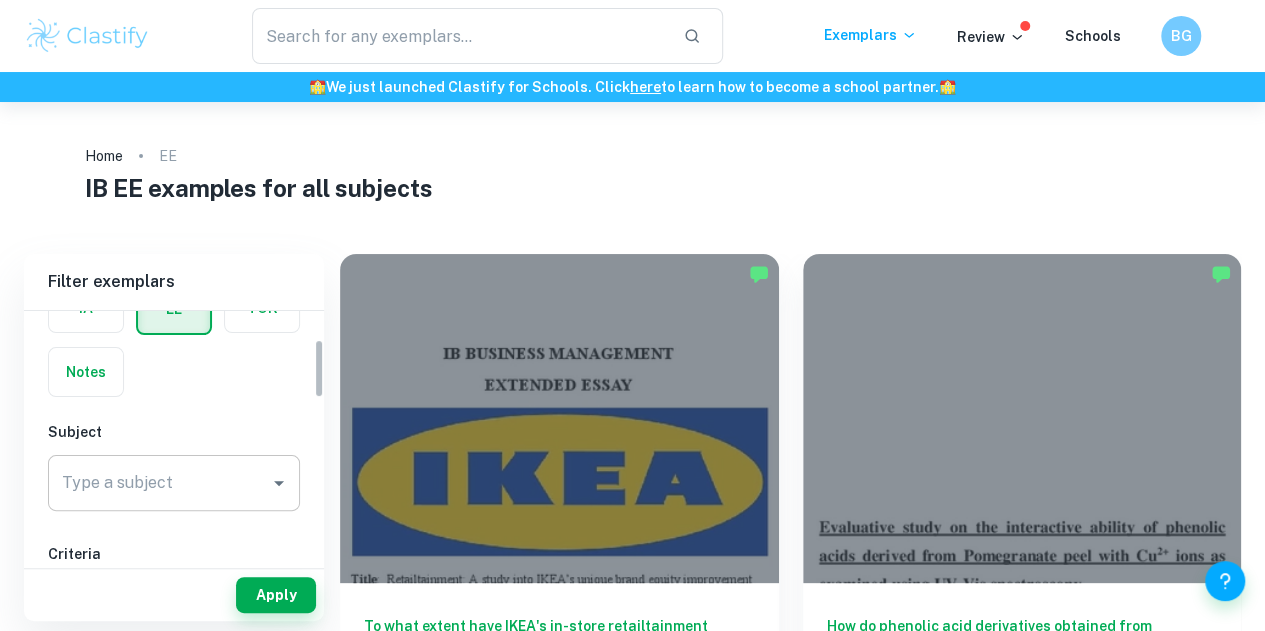 click on "Type a subject" at bounding box center (159, 483) 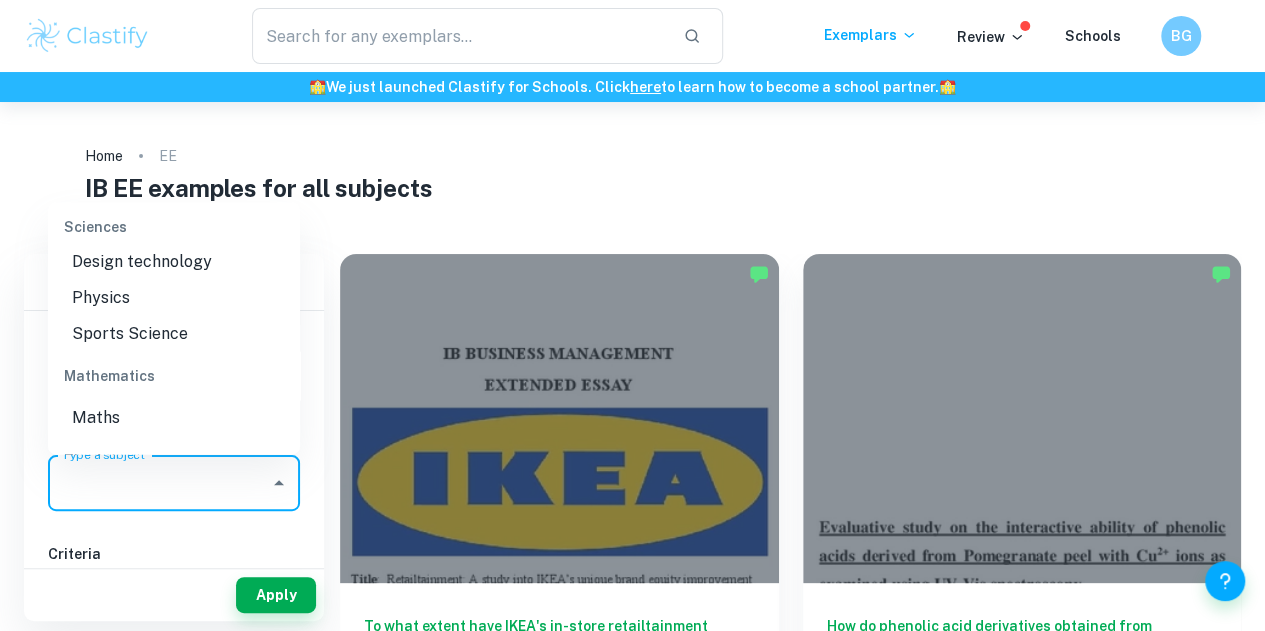 scroll, scrollTop: 2392, scrollLeft: 0, axis: vertical 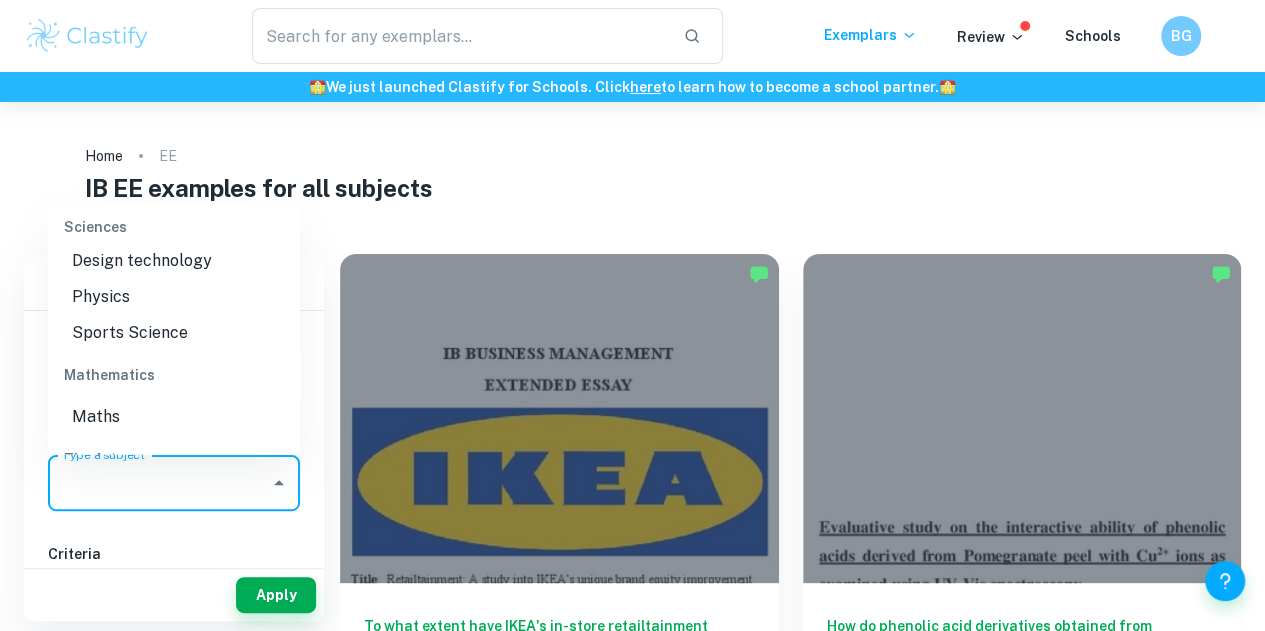 click on "Physics" at bounding box center [174, 296] 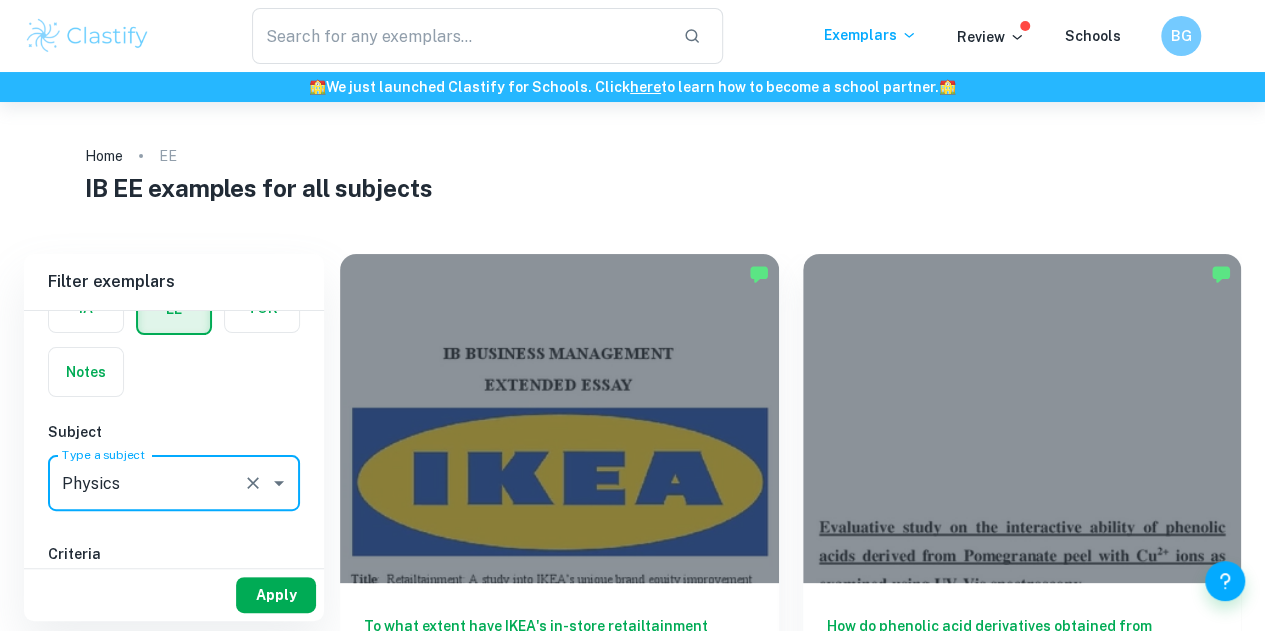 click on "Apply" at bounding box center [276, 595] 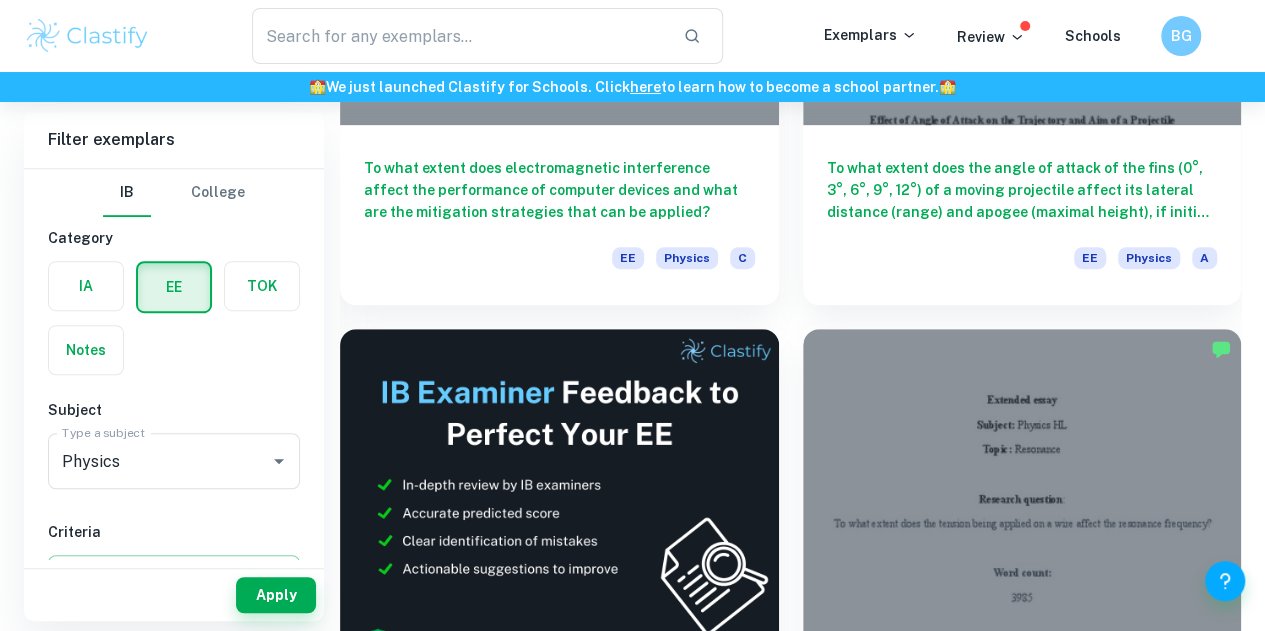 scroll, scrollTop: 464, scrollLeft: 0, axis: vertical 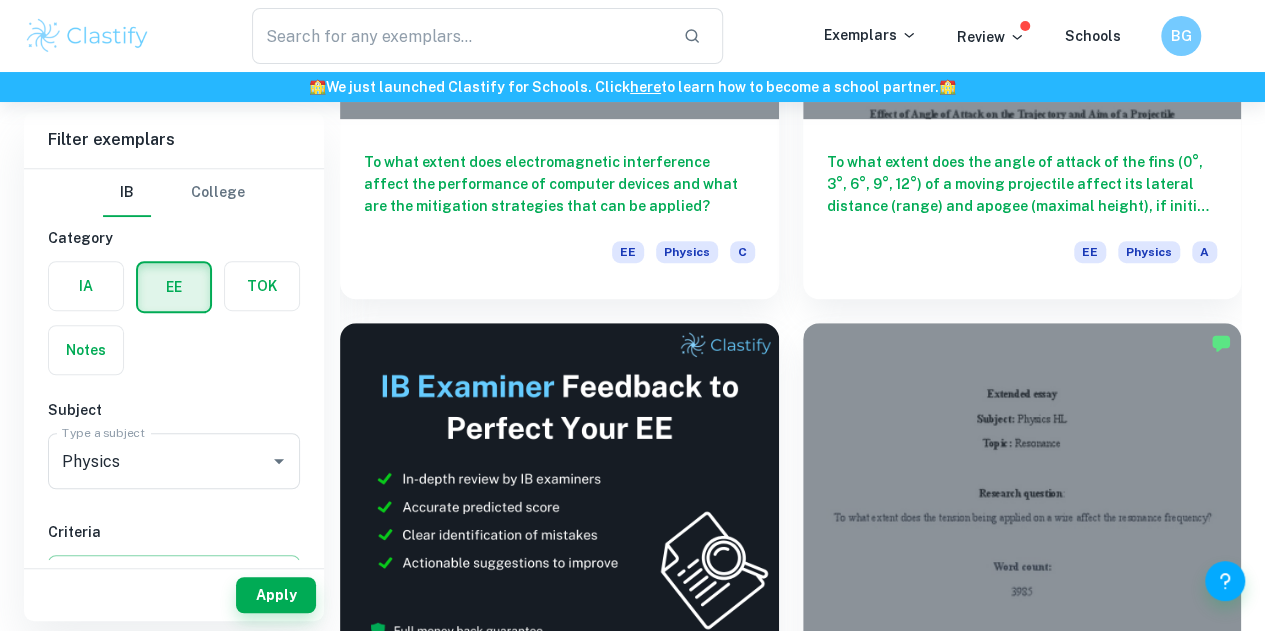 click on "What is the effect of initial angular velocity and the number of cuts on an Aluminium disc, towards the time for an electromagnetic brake to completely stop, and its experienced braking force due to formation of Eddy Currents?" at bounding box center [559, 1245] 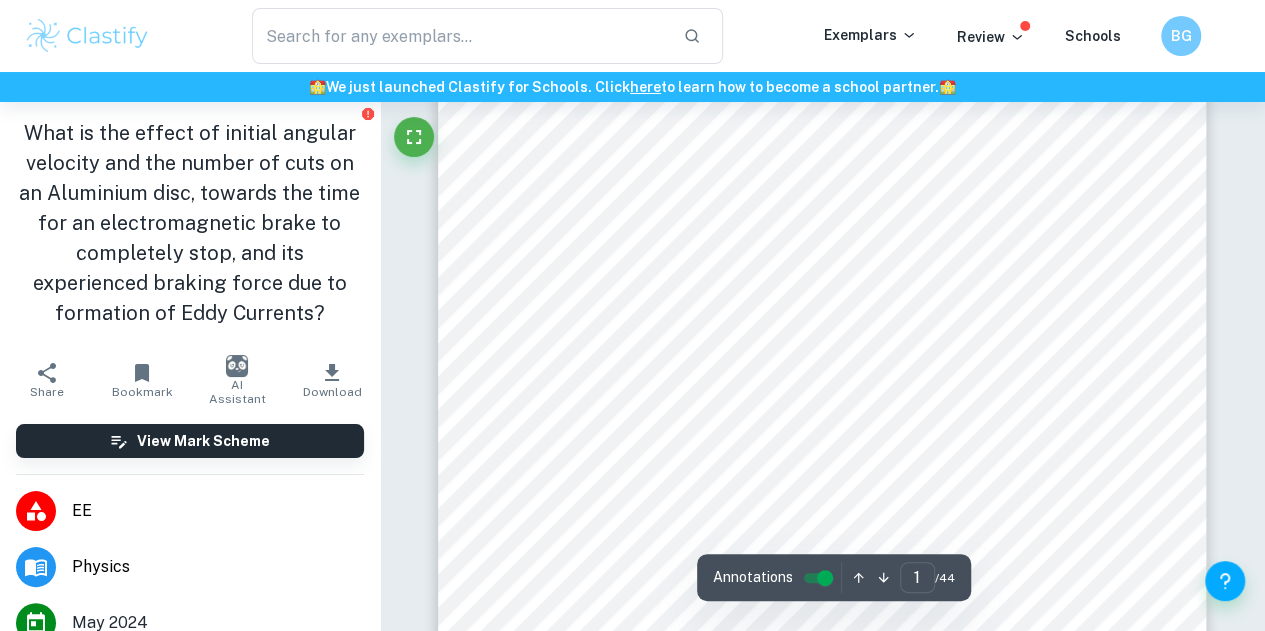 scroll, scrollTop: 332, scrollLeft: 0, axis: vertical 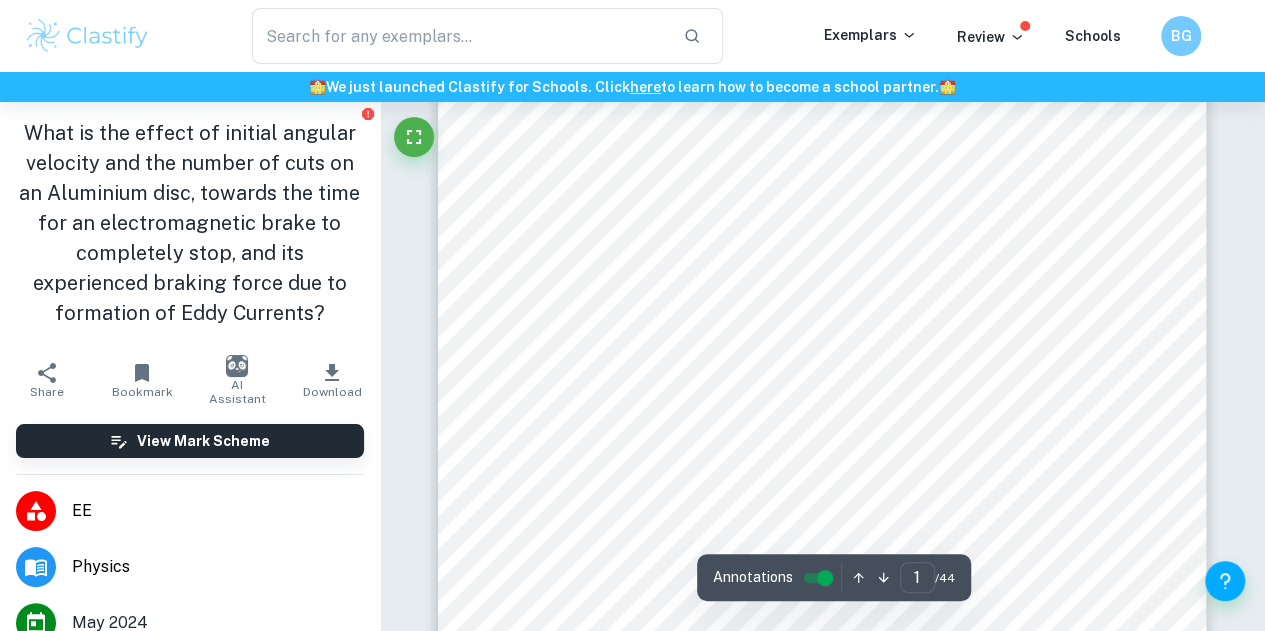 click on "AI Assistant" at bounding box center [237, 380] 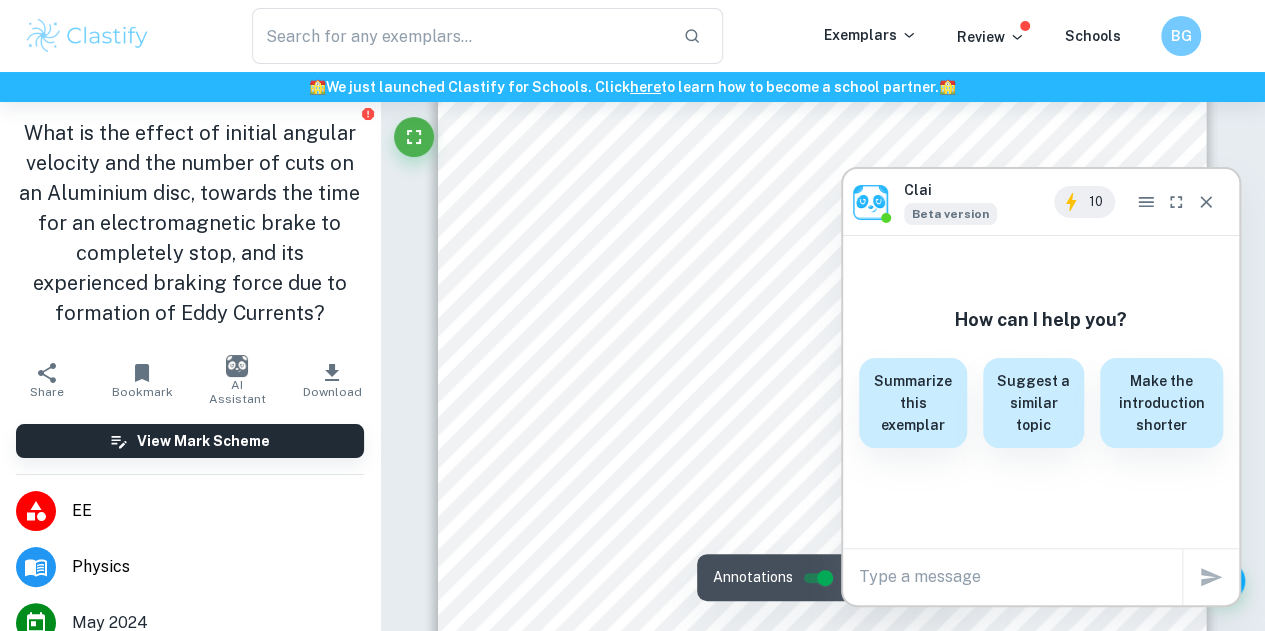 scroll, scrollTop: 294, scrollLeft: 0, axis: vertical 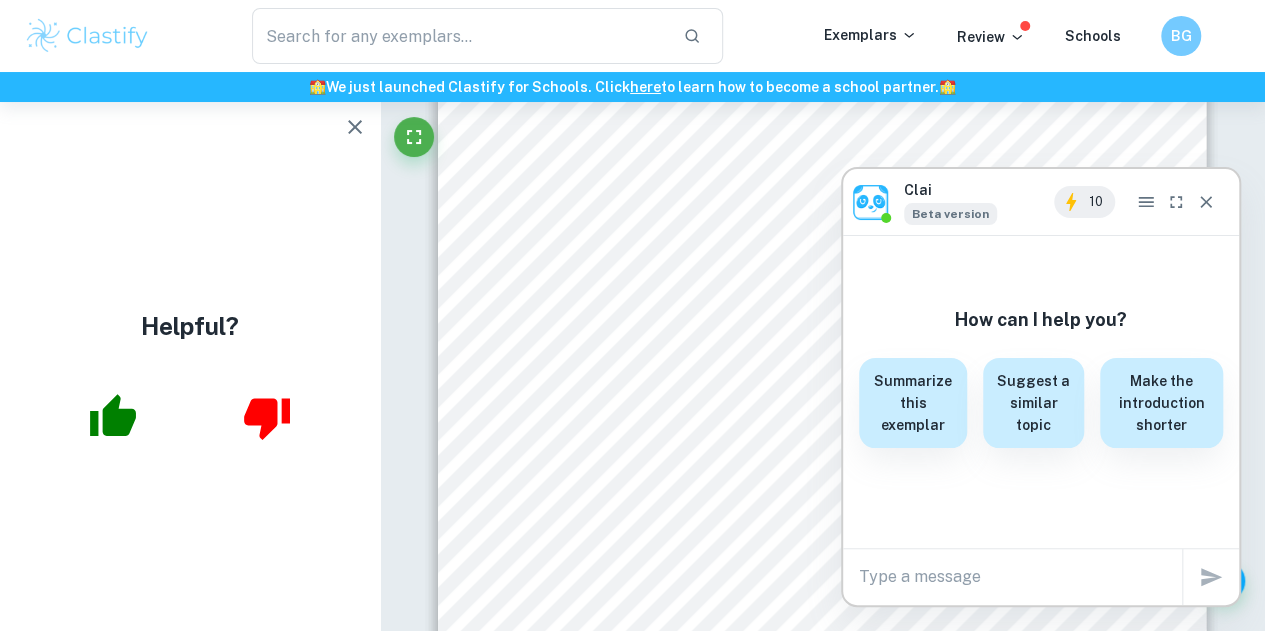 click at bounding box center (1020, 576) 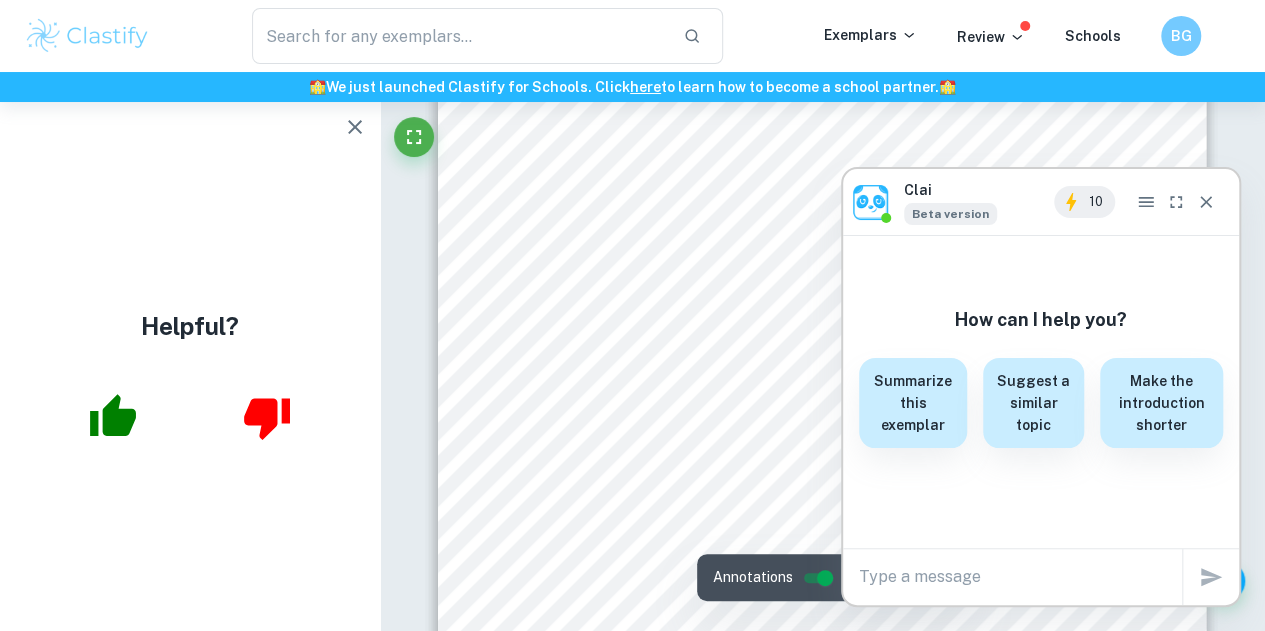 click at bounding box center (1020, 576) 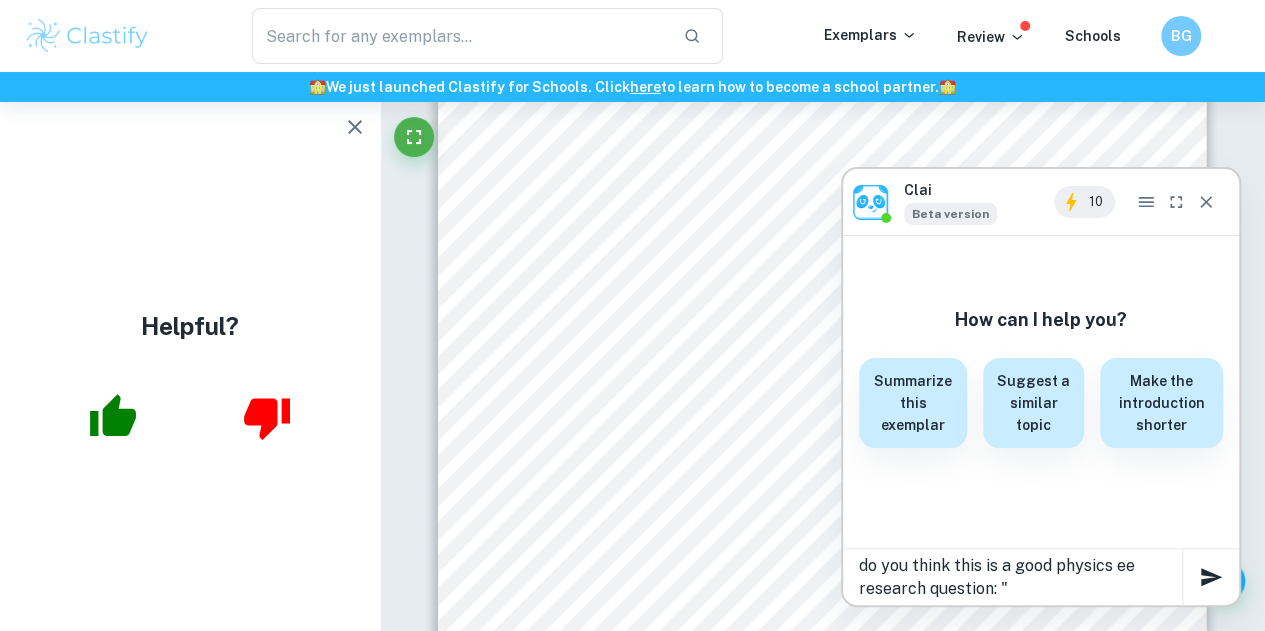 paste on "How do different container materials affect the rate of cooling of a fixed volume of hot water under constant ambient conditions?" 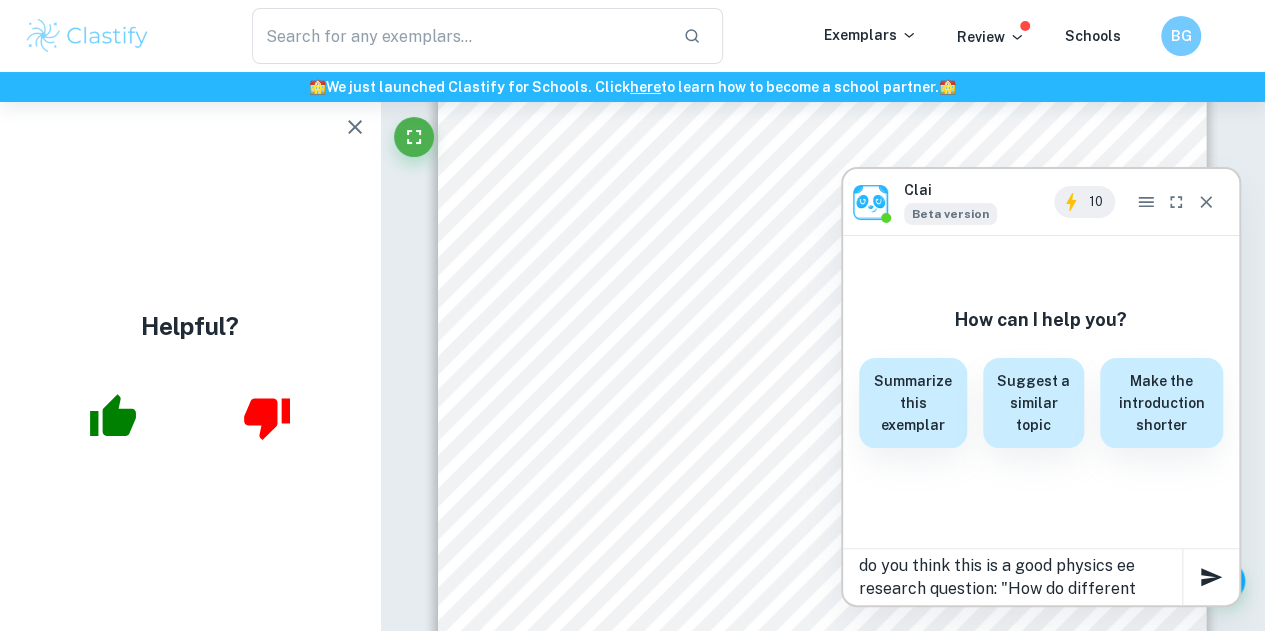 scroll, scrollTop: 21, scrollLeft: 0, axis: vertical 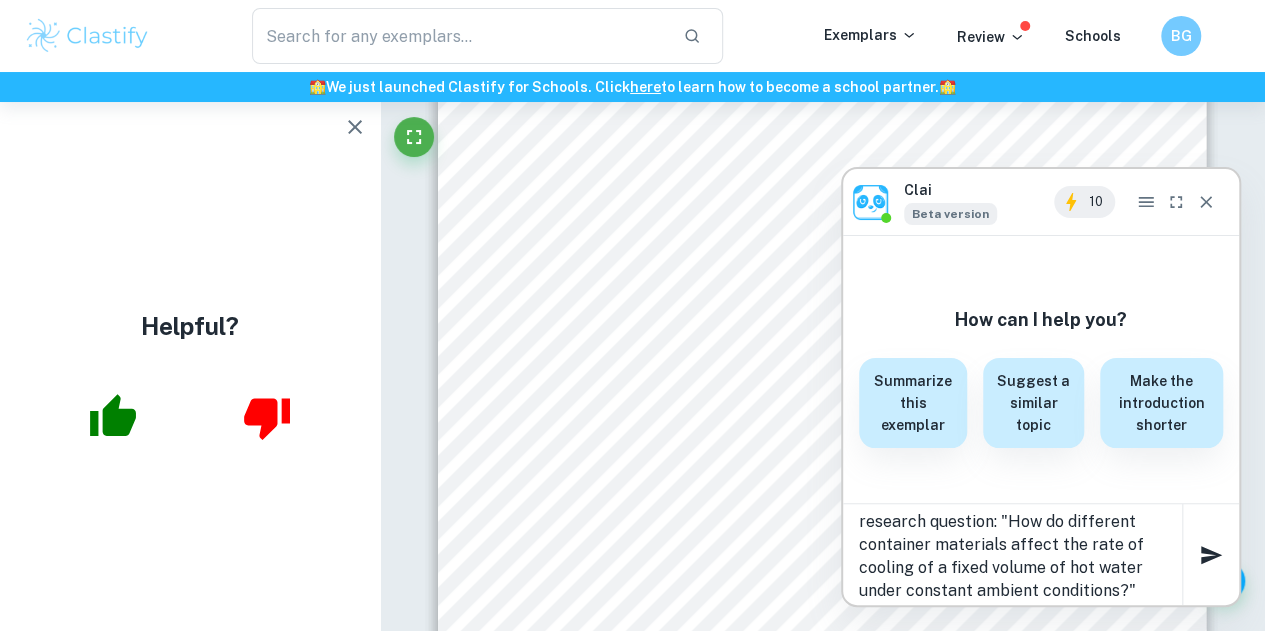 type on "do you think this is a good physics ee research question: "How do different container materials affect the rate of cooling of a fixed volume of hot water under constant ambient conditions?"" 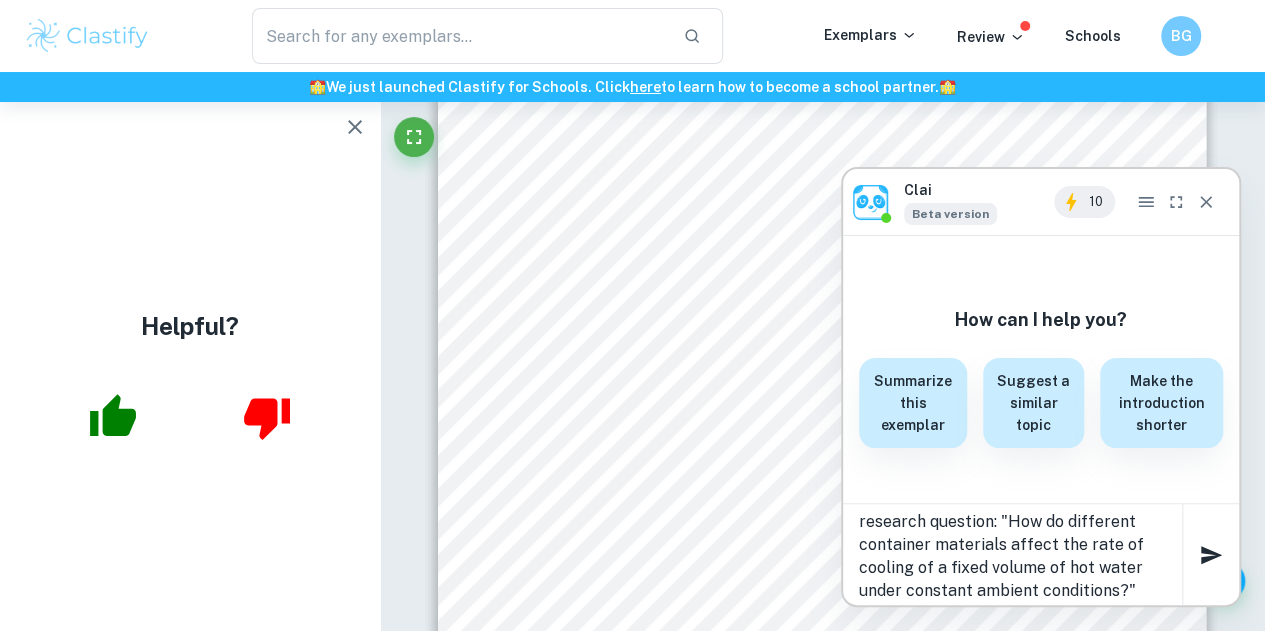 type 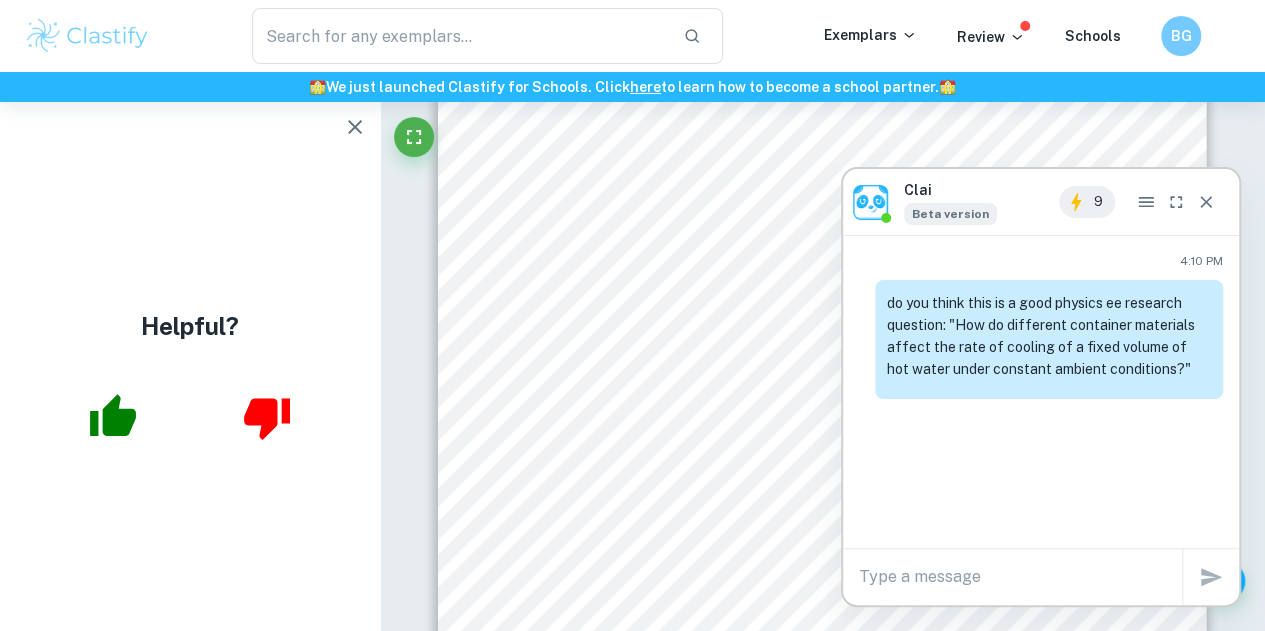 scroll, scrollTop: 0, scrollLeft: 0, axis: both 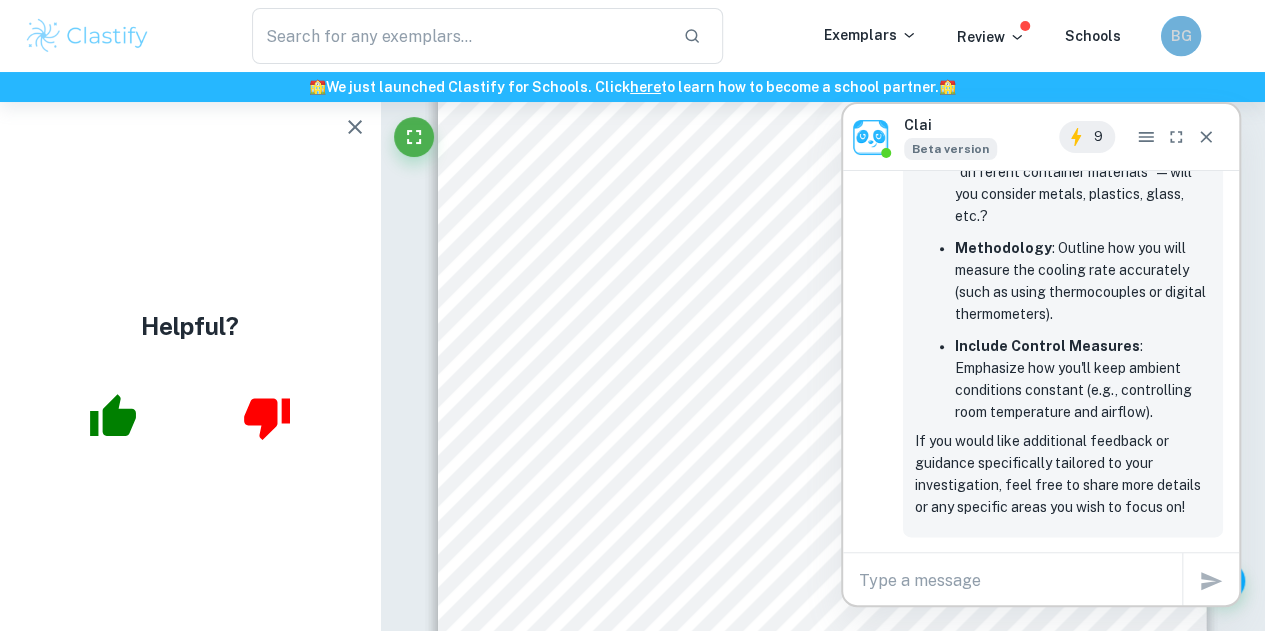 click on "BG" at bounding box center (1181, 36) 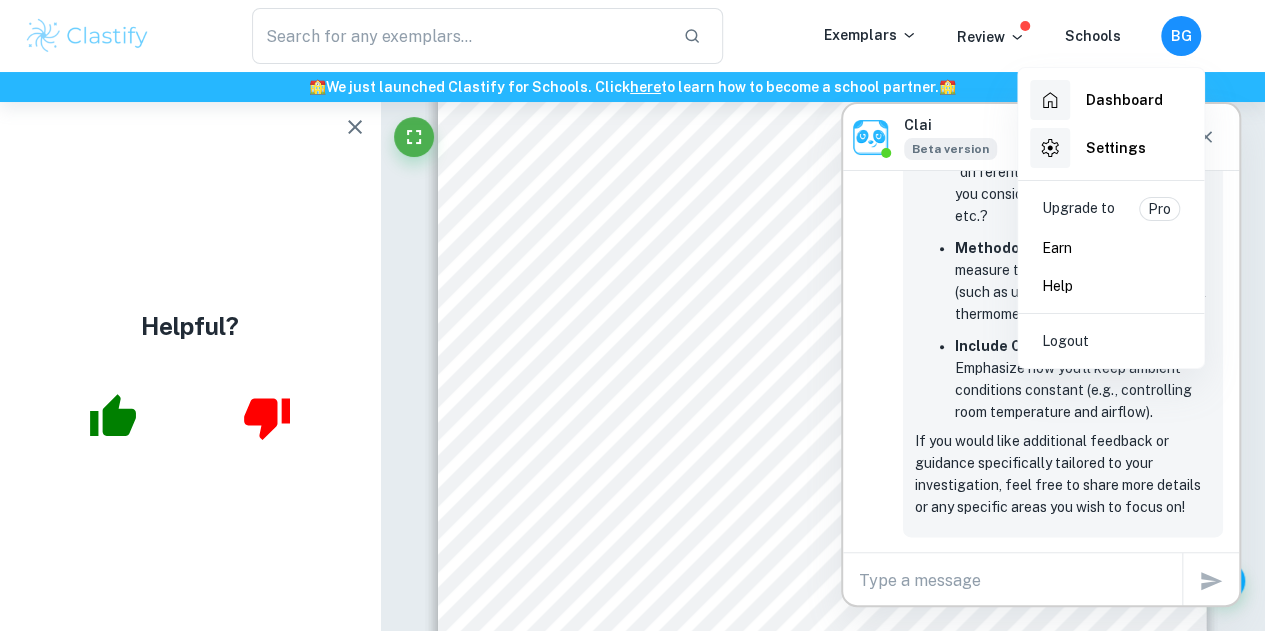 click at bounding box center (632, 315) 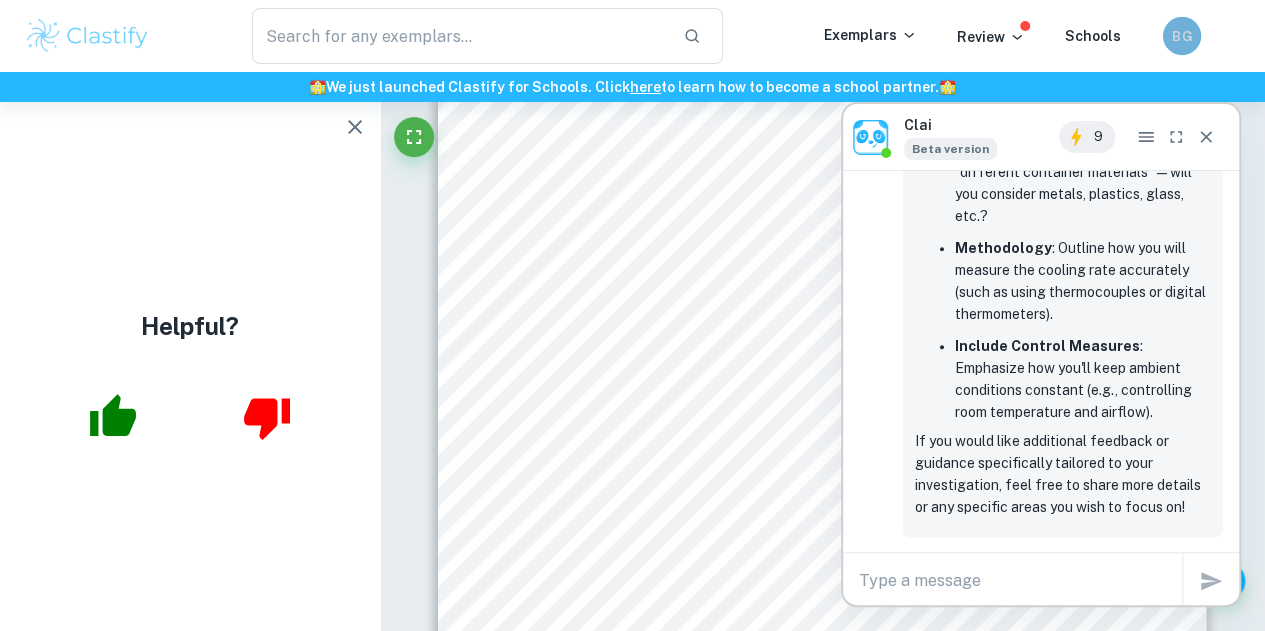 click on "BG" at bounding box center [1182, 36] 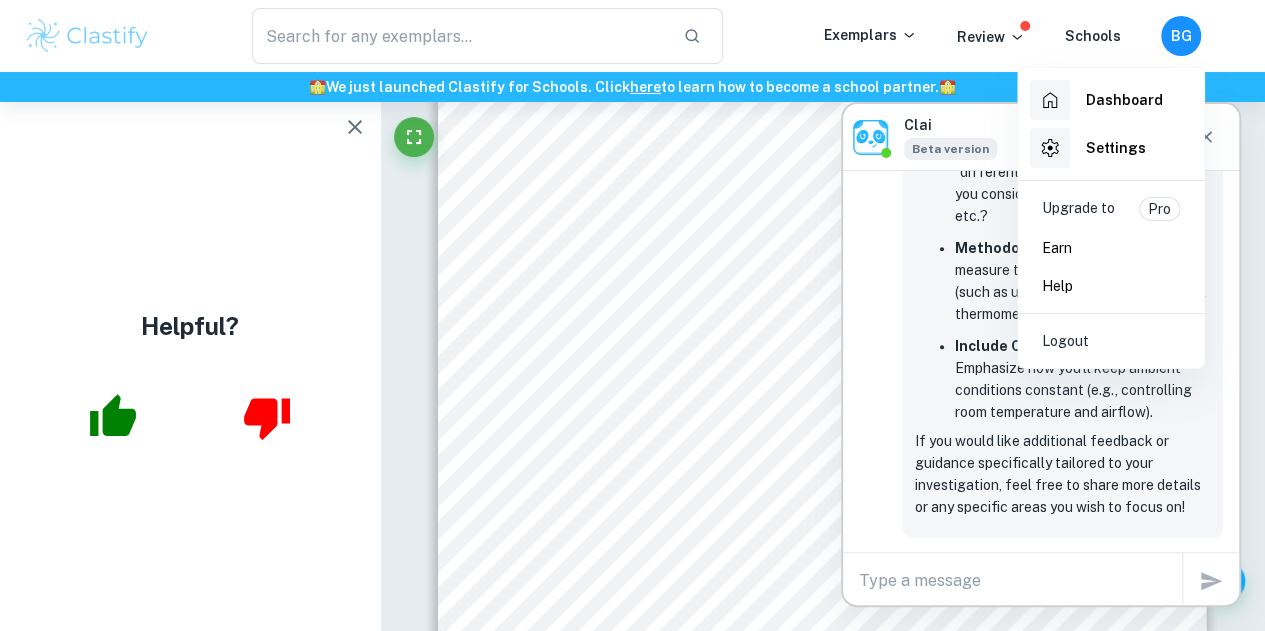 click at bounding box center [632, 315] 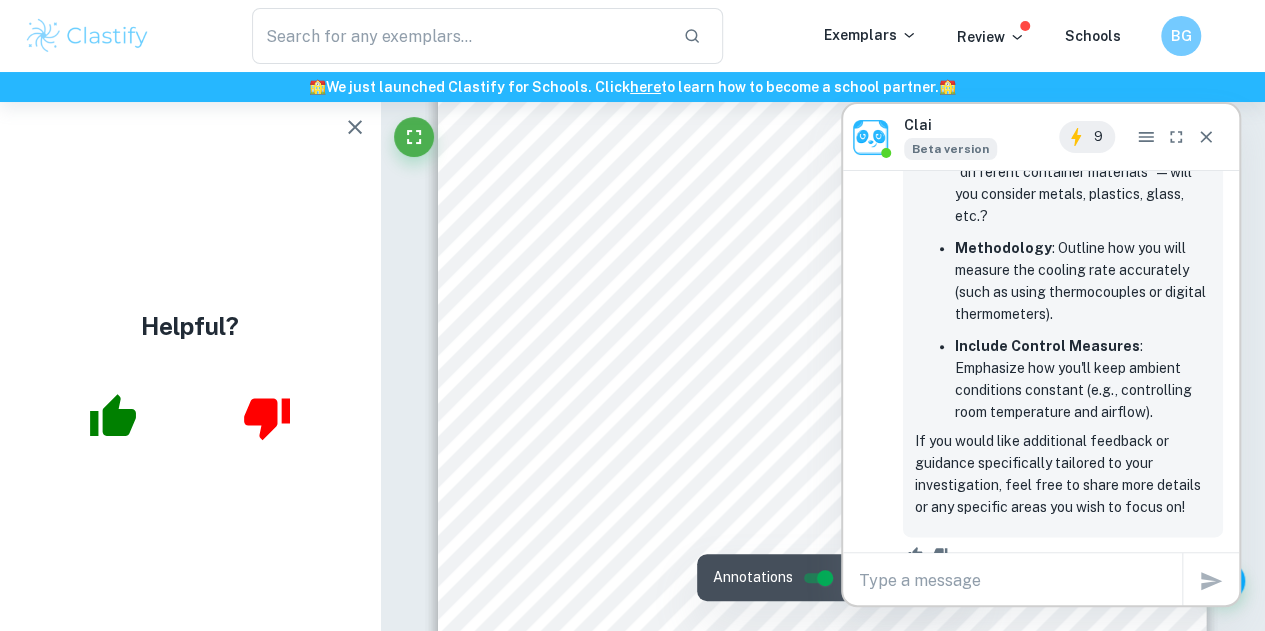 scroll, scrollTop: 546, scrollLeft: 0, axis: vertical 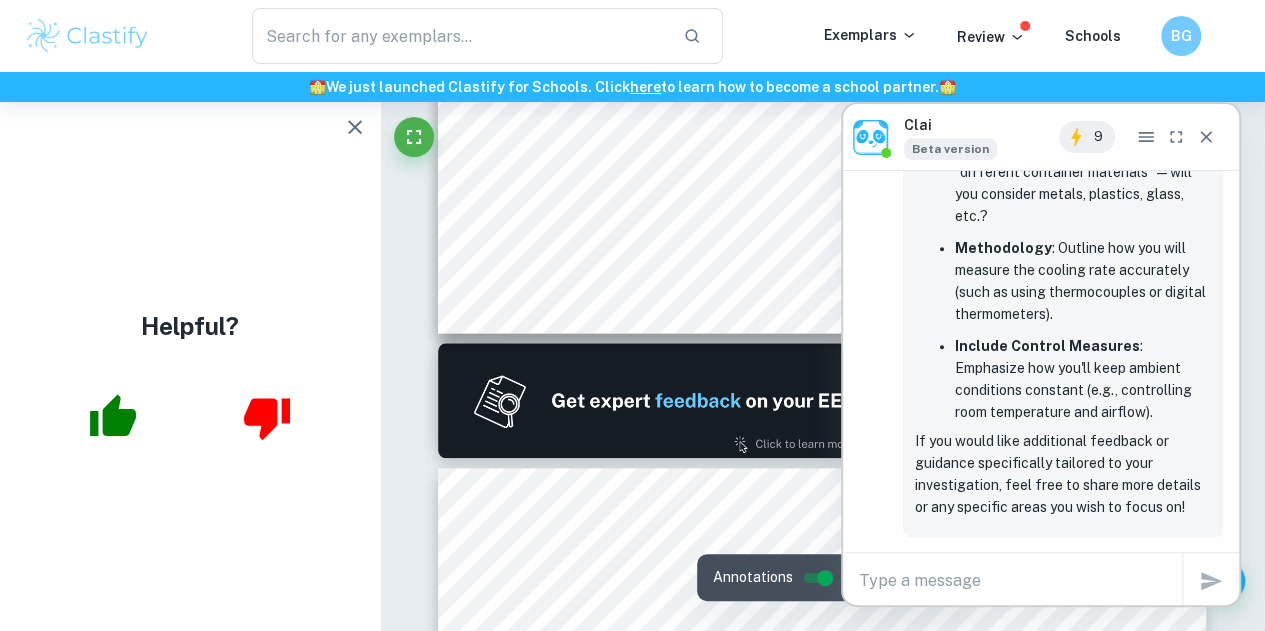type on "2" 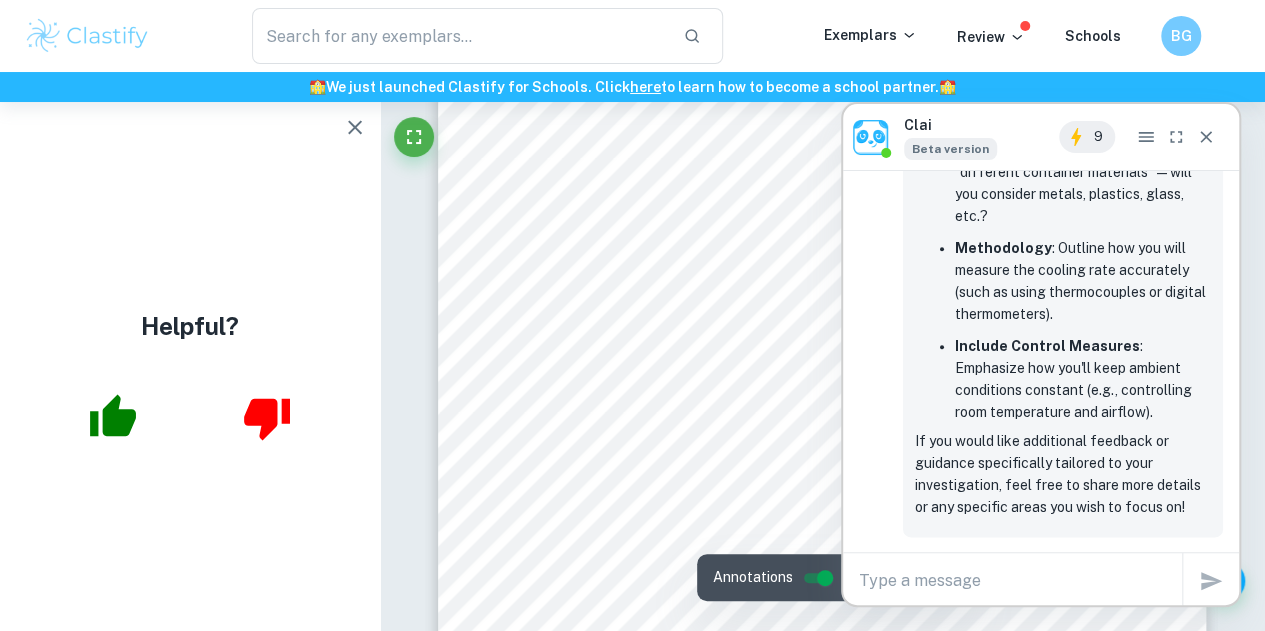 scroll, scrollTop: 1423, scrollLeft: 0, axis: vertical 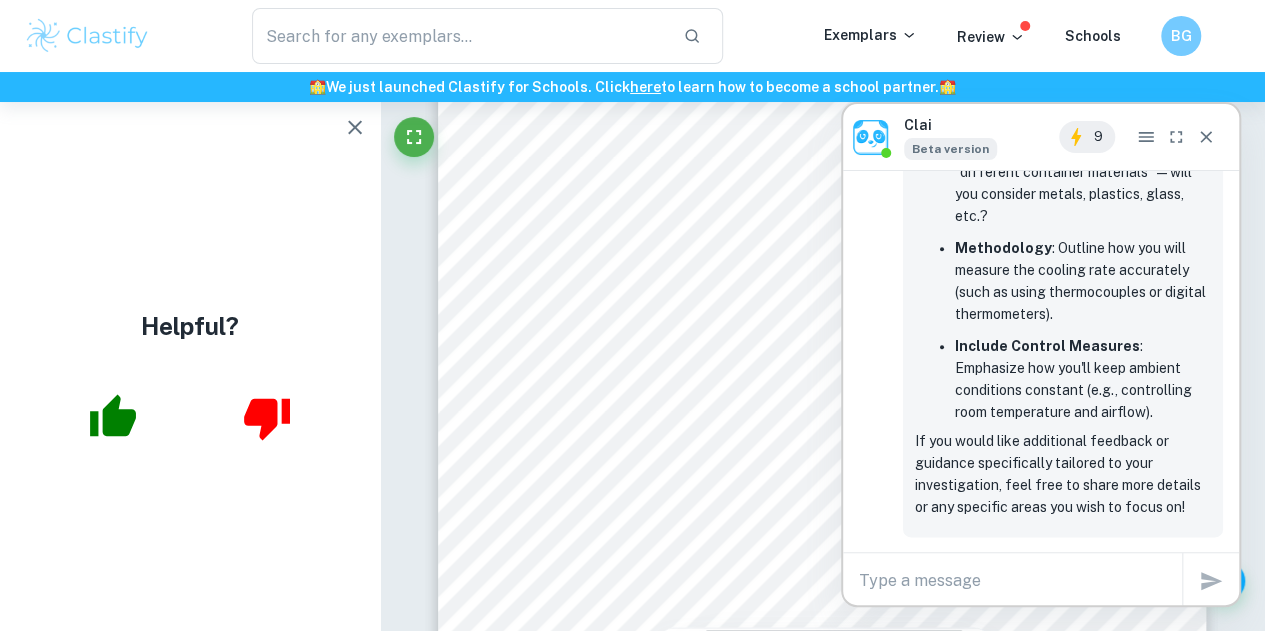 click at bounding box center [1020, 580] 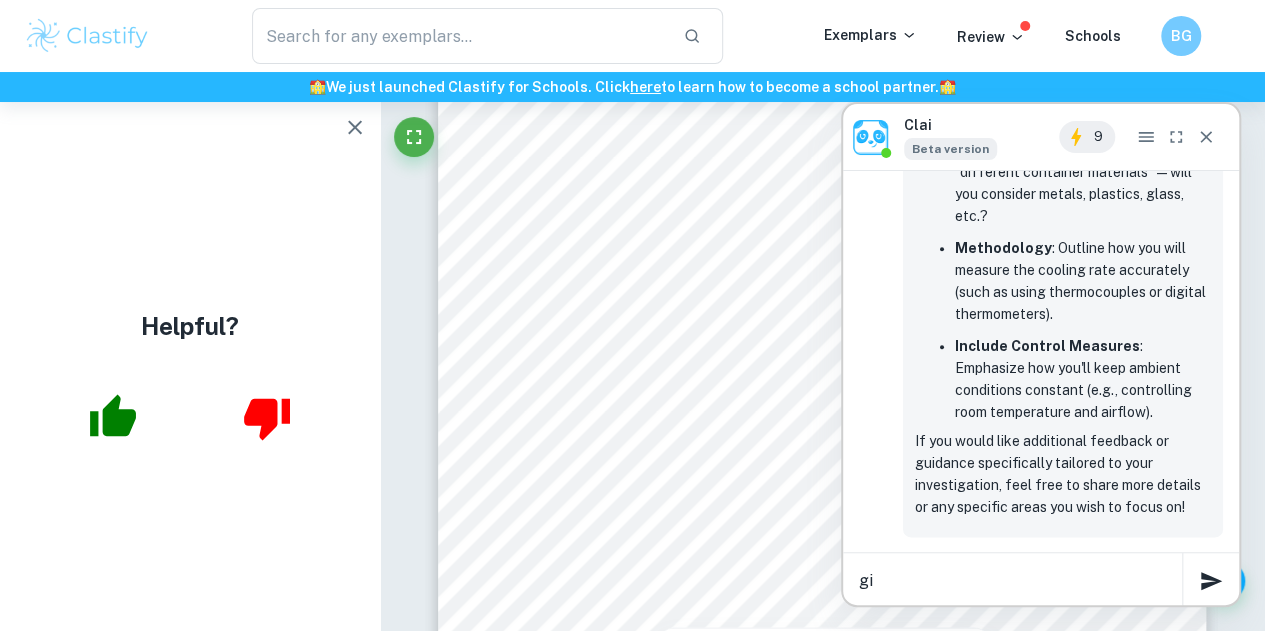 type on "g" 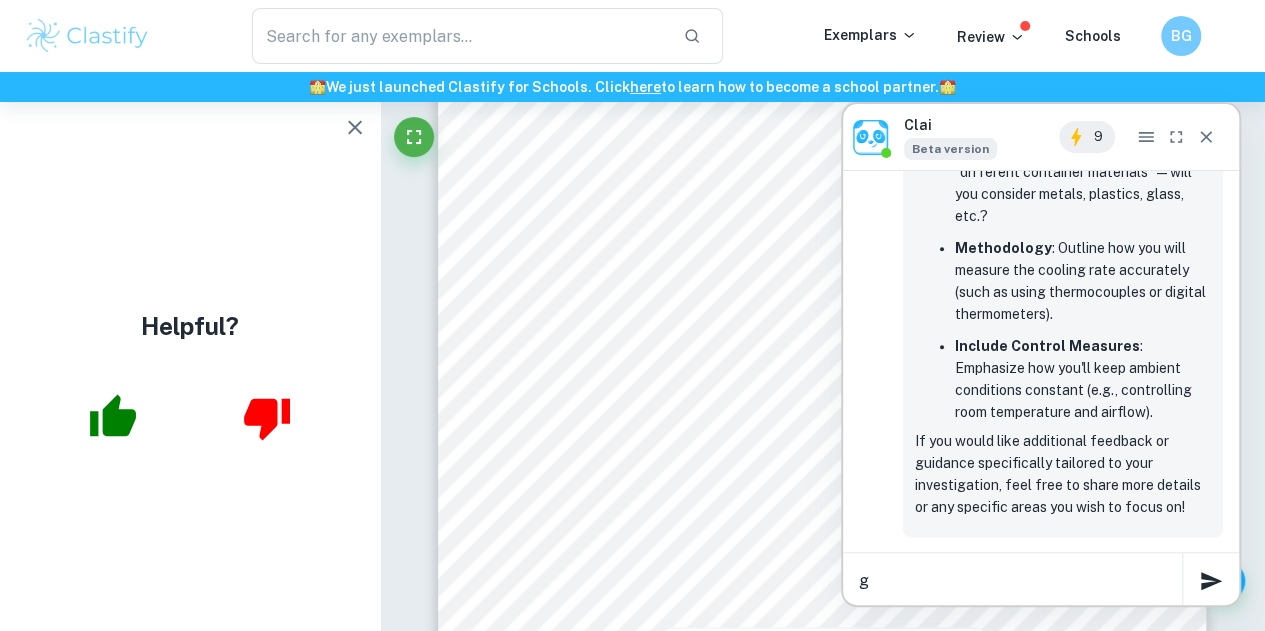 type 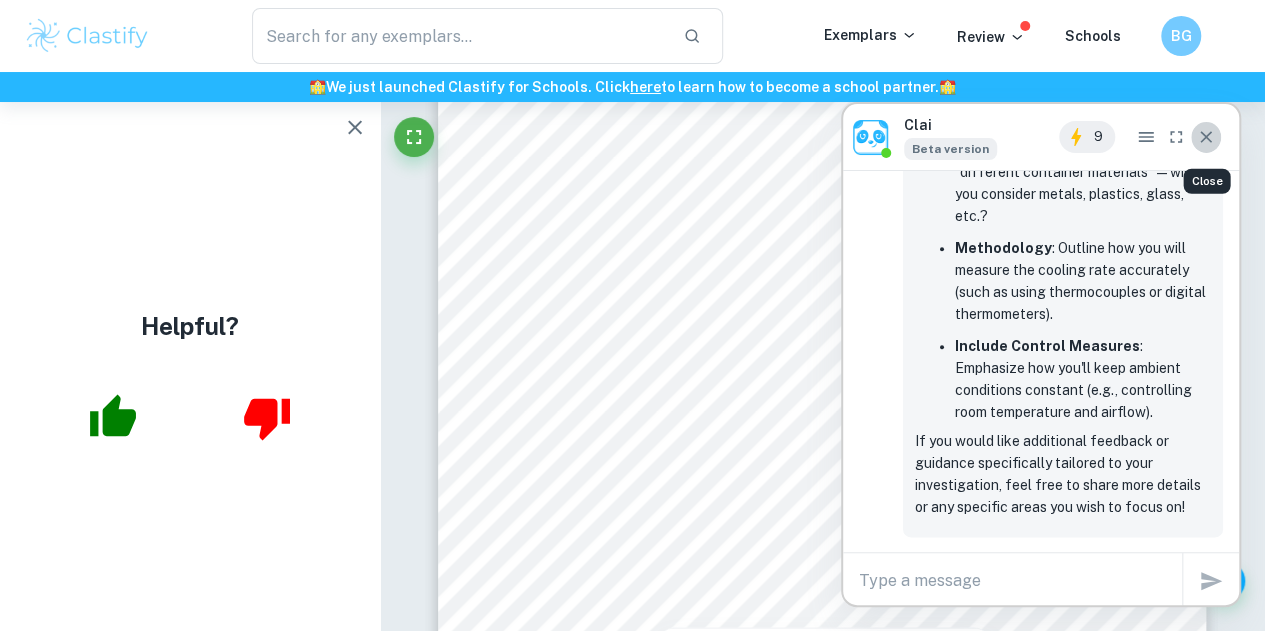 click 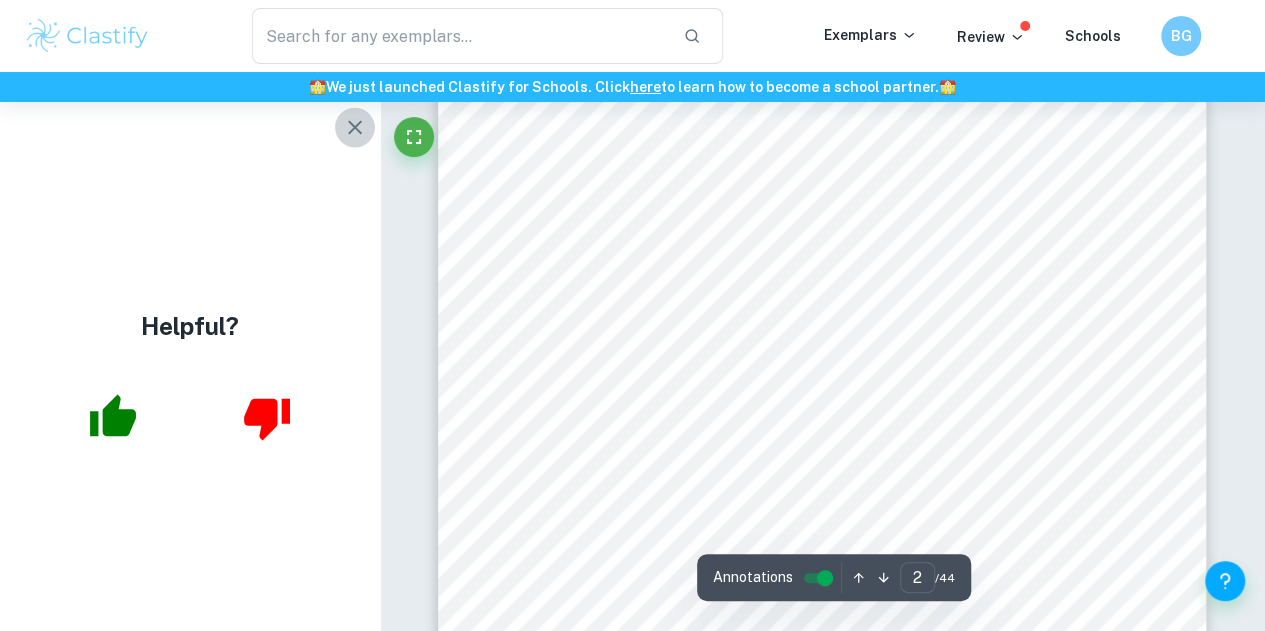 click 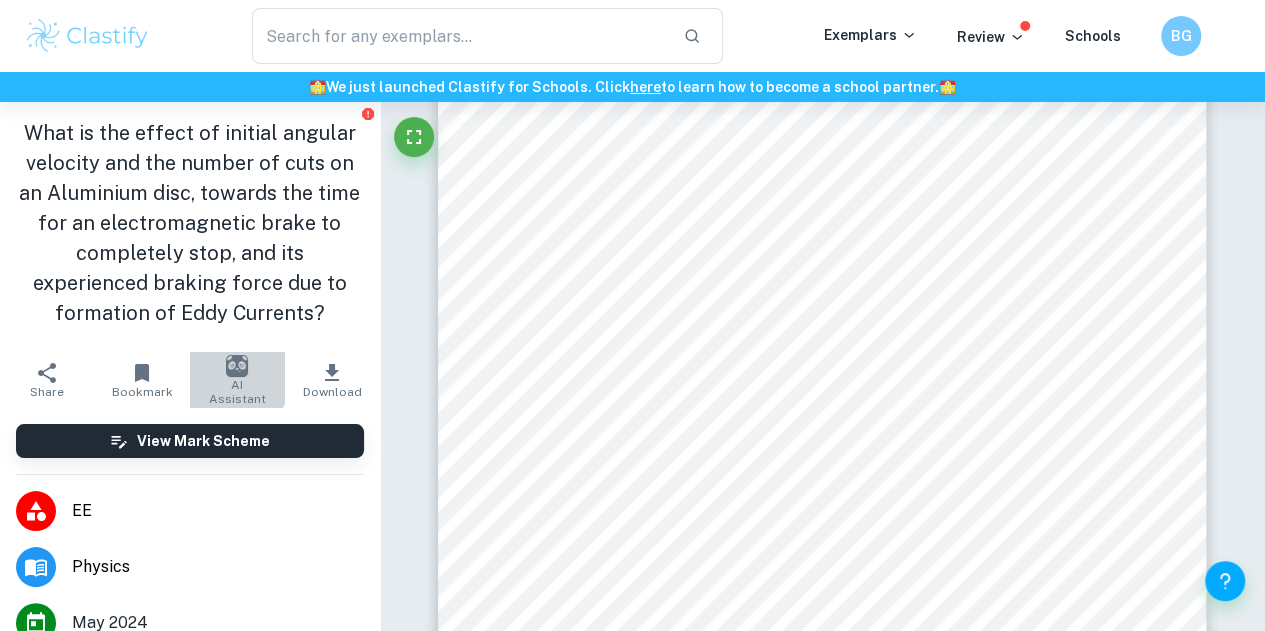 click at bounding box center (237, 366) 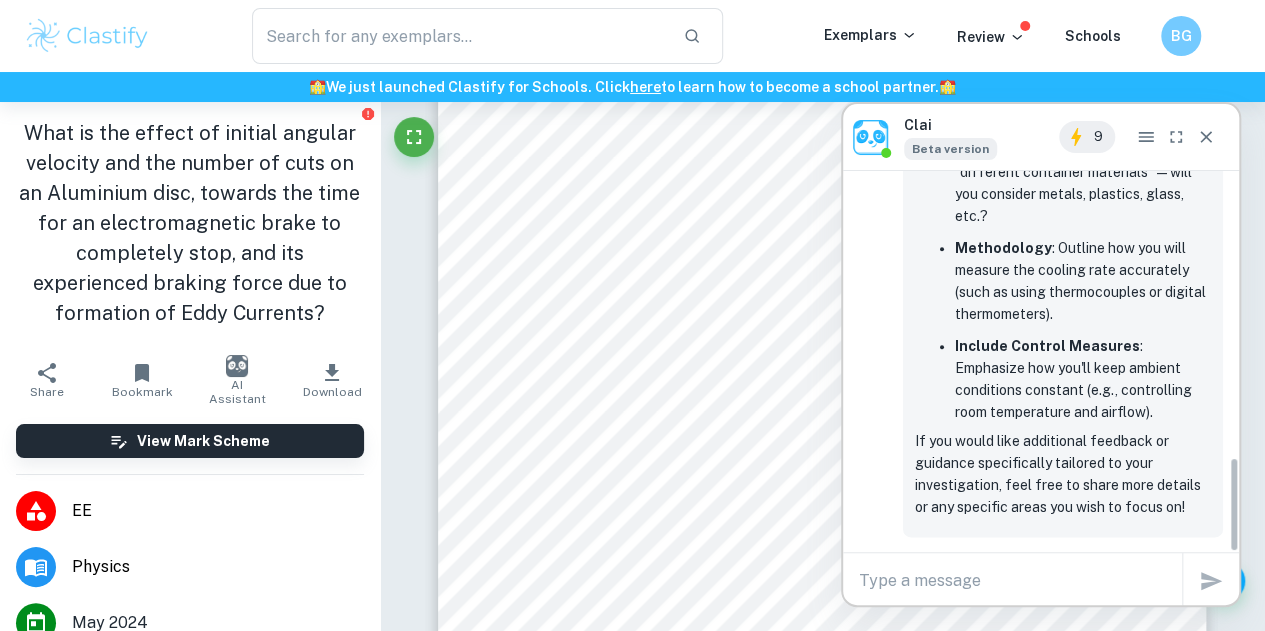 scroll, scrollTop: 1138, scrollLeft: 0, axis: vertical 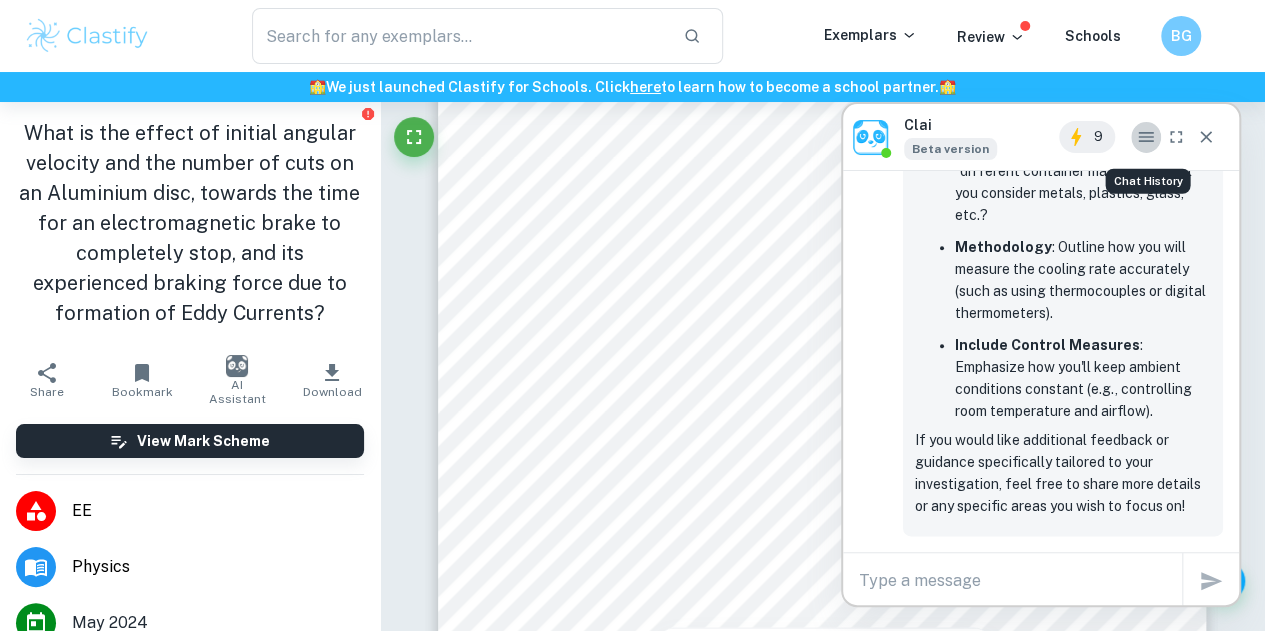 drag, startPoint x: 1121, startPoint y: 323, endPoint x: 1153, endPoint y: 149, distance: 176.91806 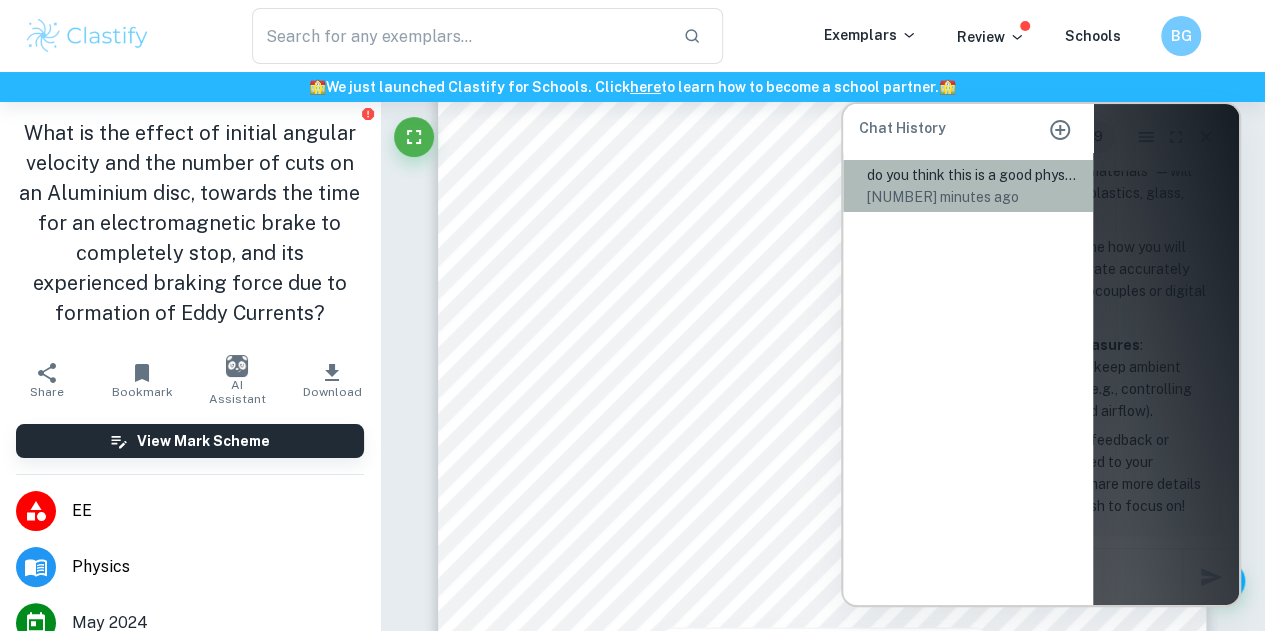click on "do you think this is a good physics ee research question: "How do different container materials affect the rate of cooling of a fixed volume of hot water under constant ambient conditions?"" at bounding box center [972, 175] 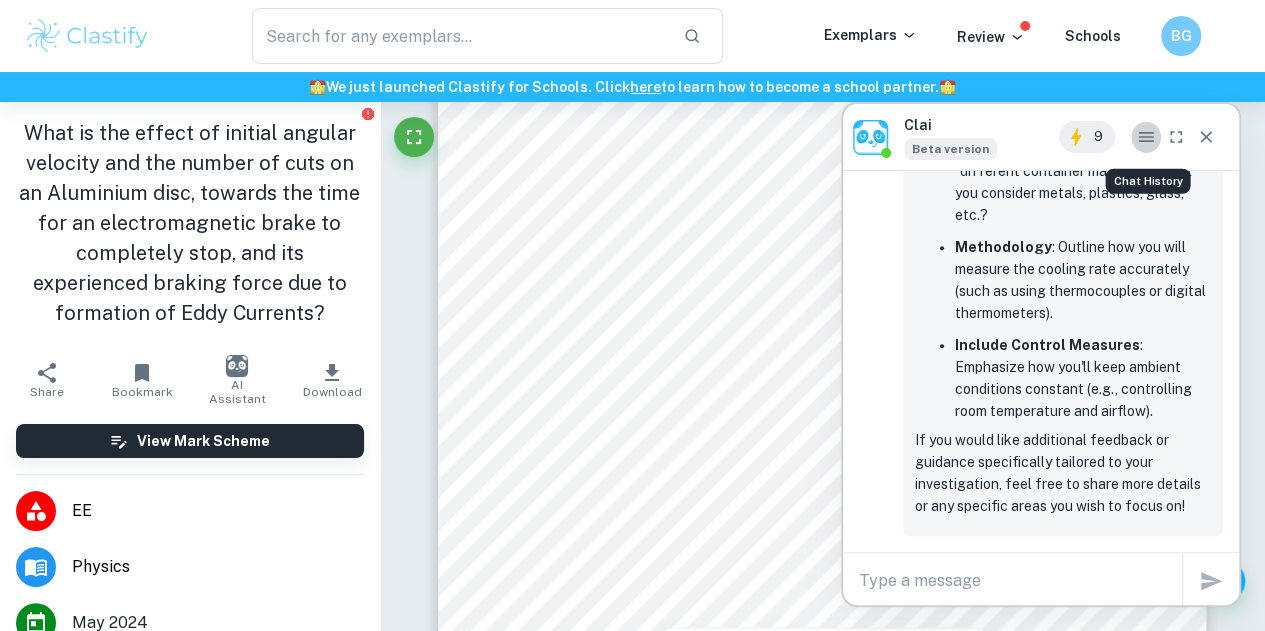 click 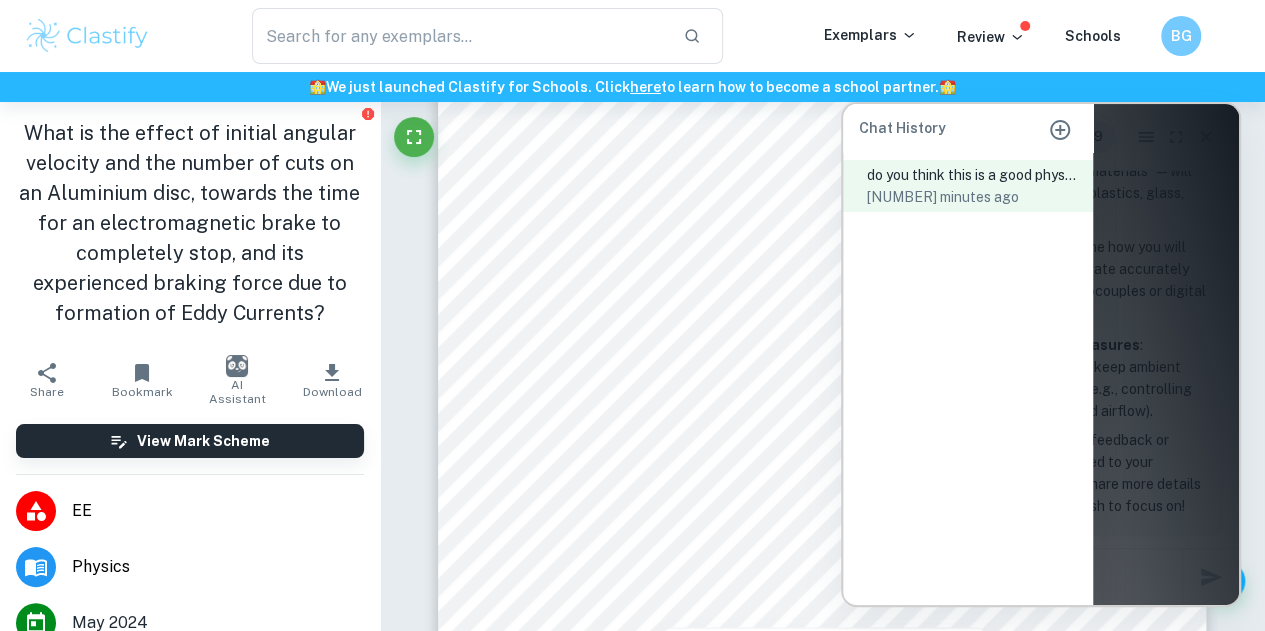 drag, startPoint x: 998, startPoint y: 195, endPoint x: 1038, endPoint y: 314, distance: 125.54282 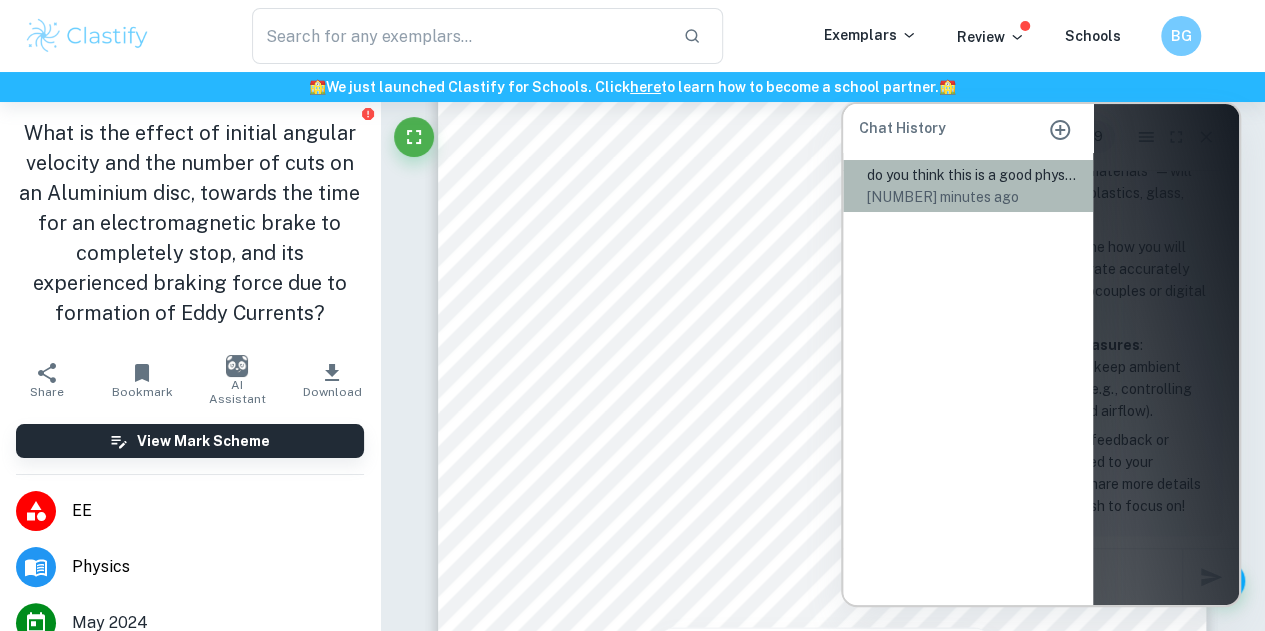 click on "[NUMBER] minutes ago" at bounding box center (972, 197) 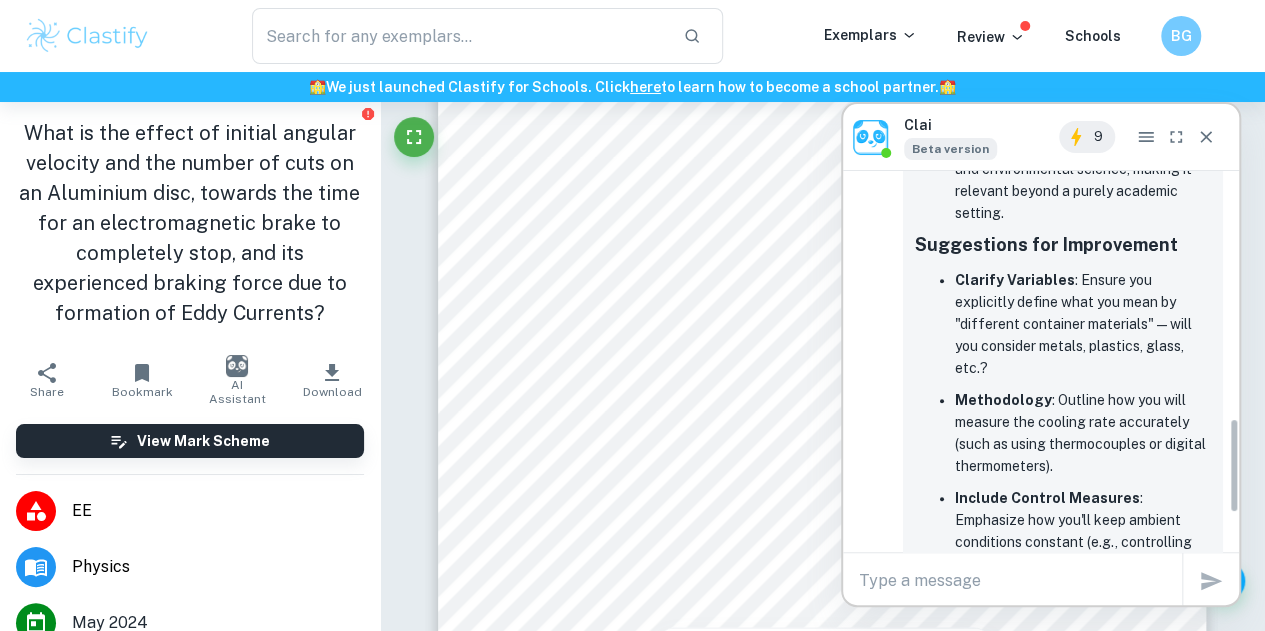 scroll, scrollTop: 1137, scrollLeft: 0, axis: vertical 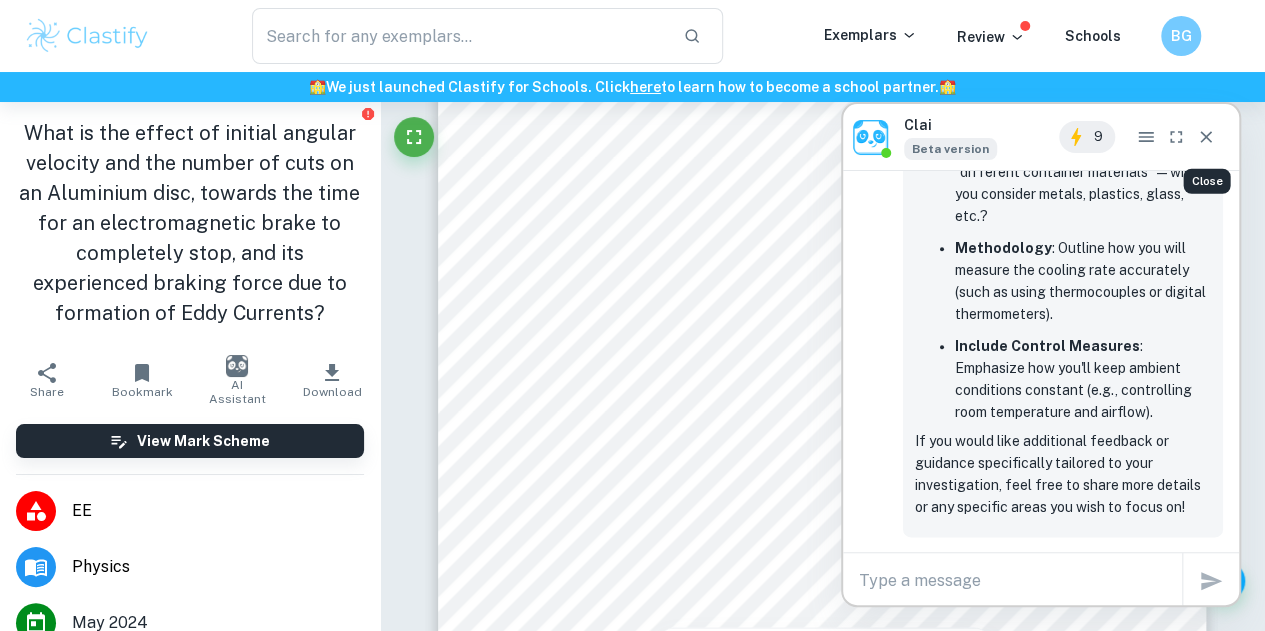 click at bounding box center (1206, 137) 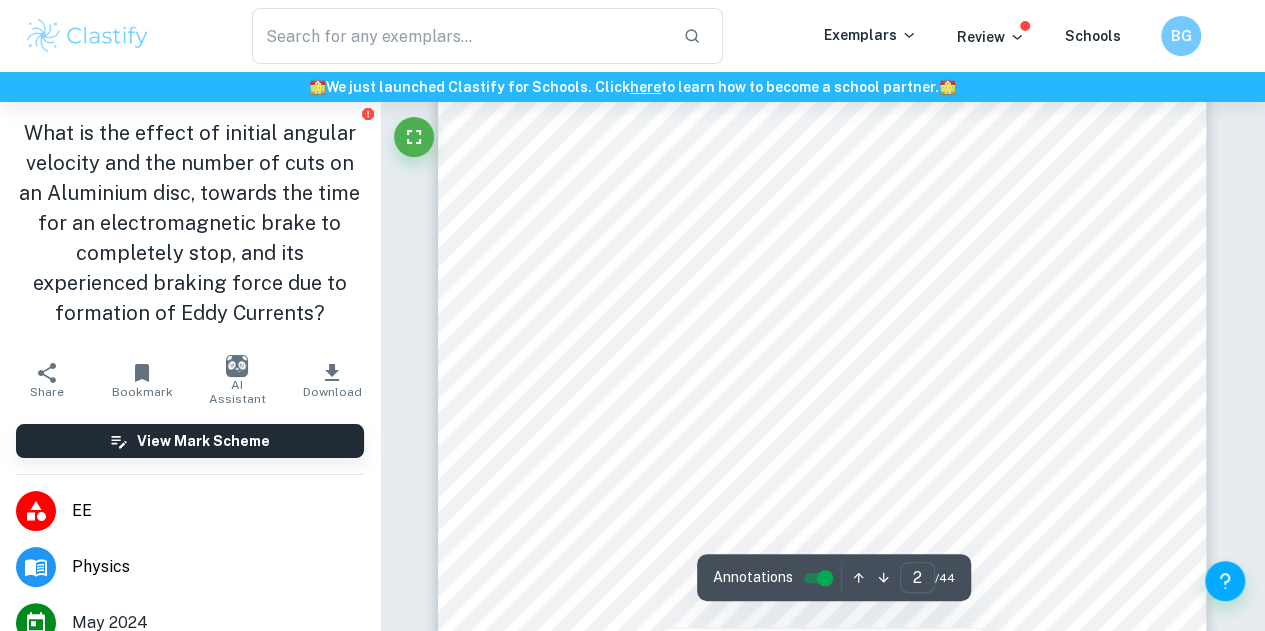 click at bounding box center (821, 377) 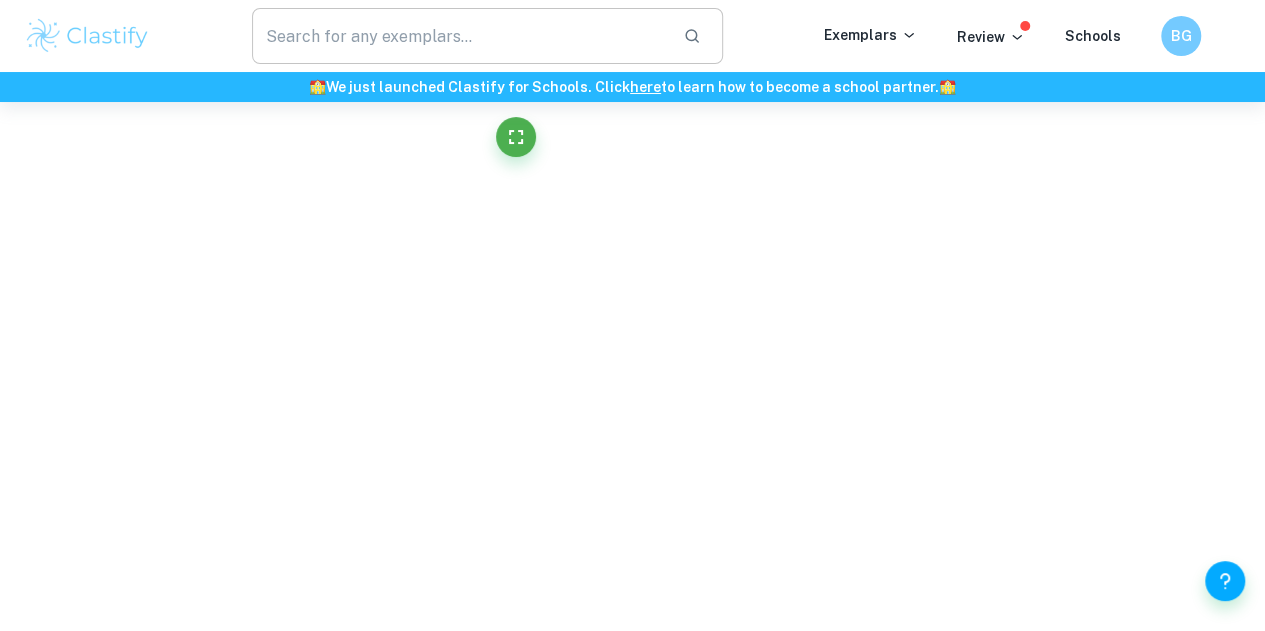 scroll, scrollTop: 1630, scrollLeft: 0, axis: vertical 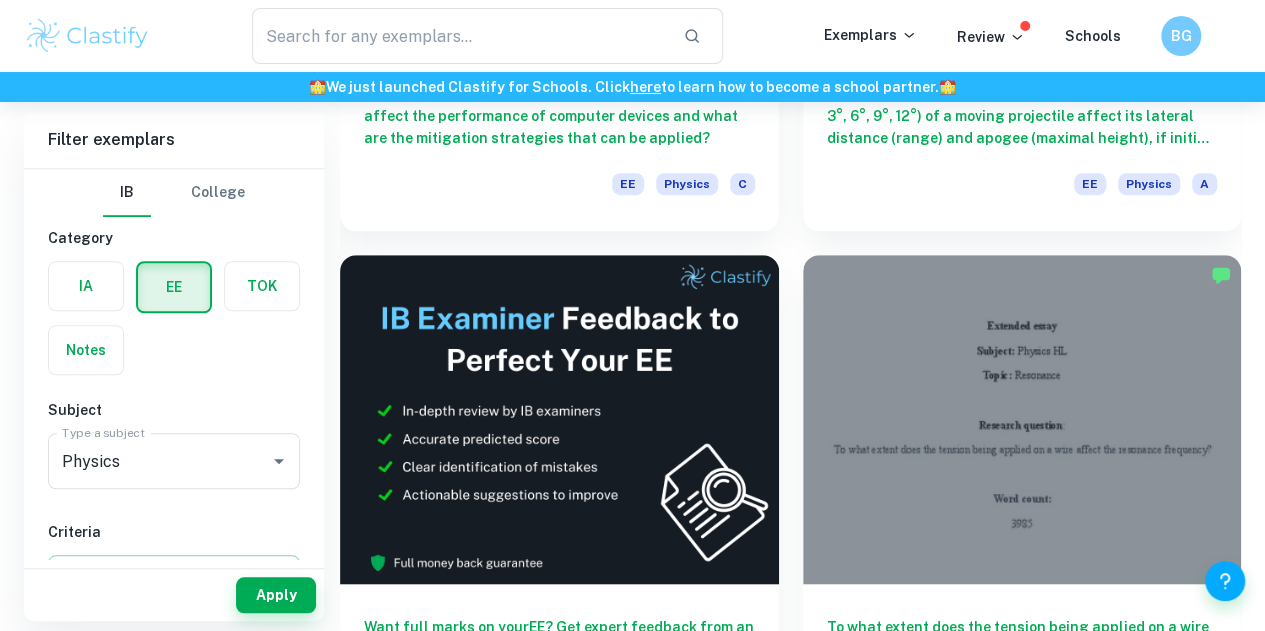 click at bounding box center [559, 952] 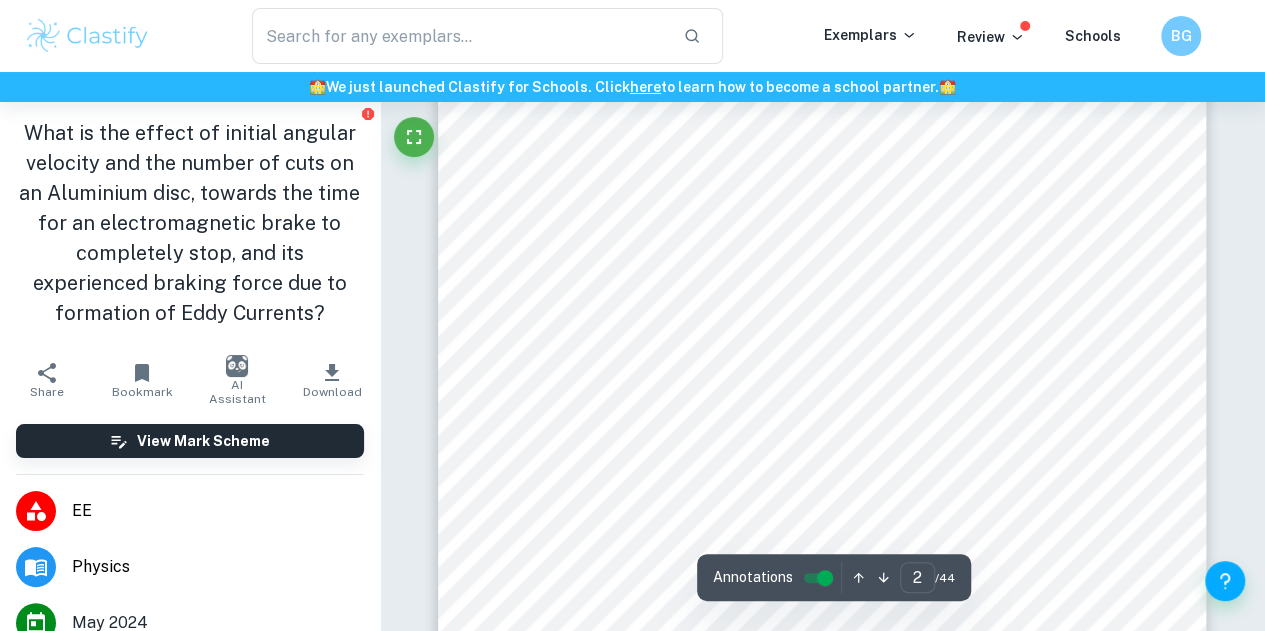 scroll, scrollTop: 1412, scrollLeft: 0, axis: vertical 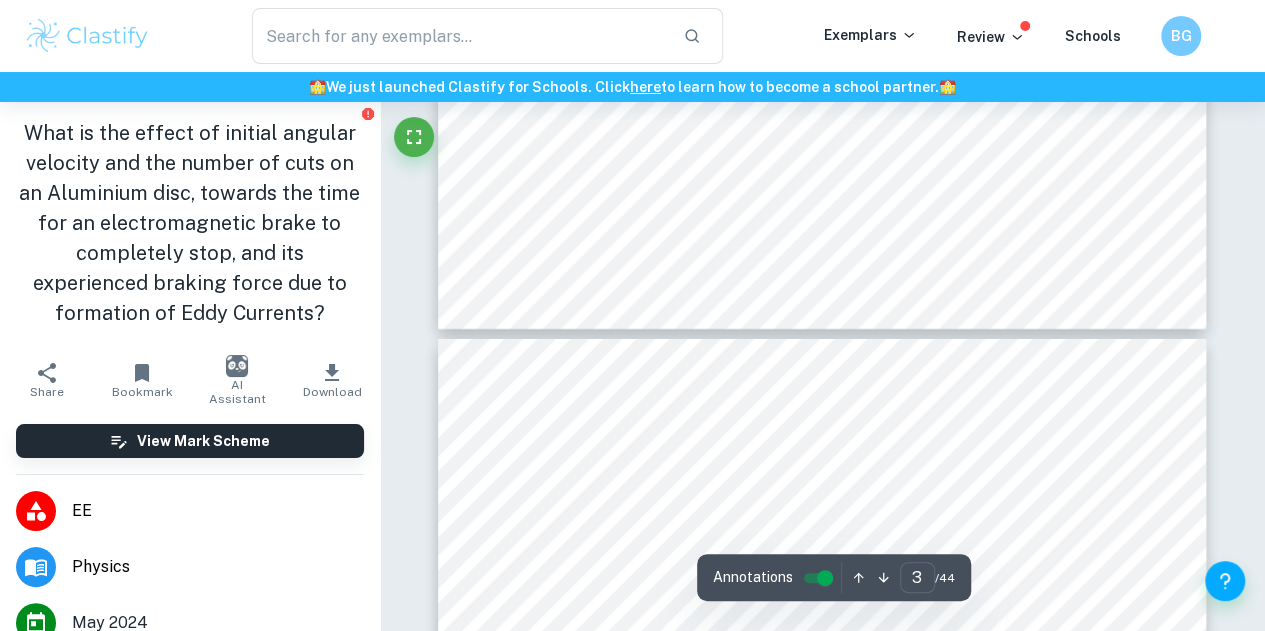 type on "4" 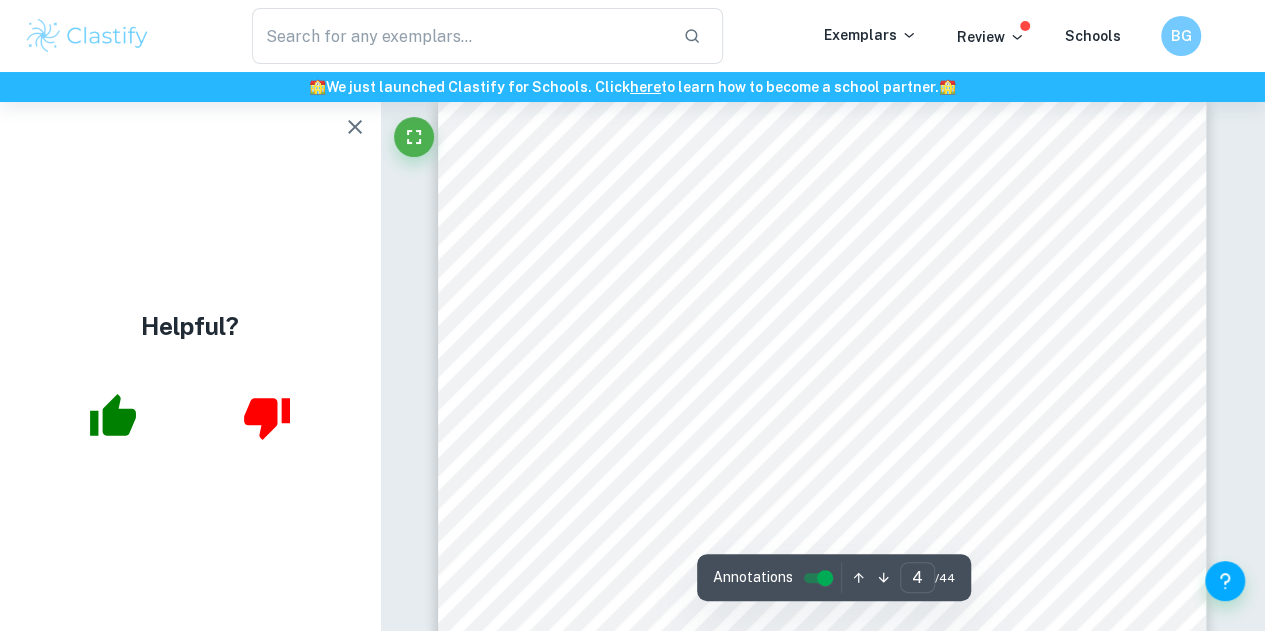 scroll, scrollTop: 3446, scrollLeft: 0, axis: vertical 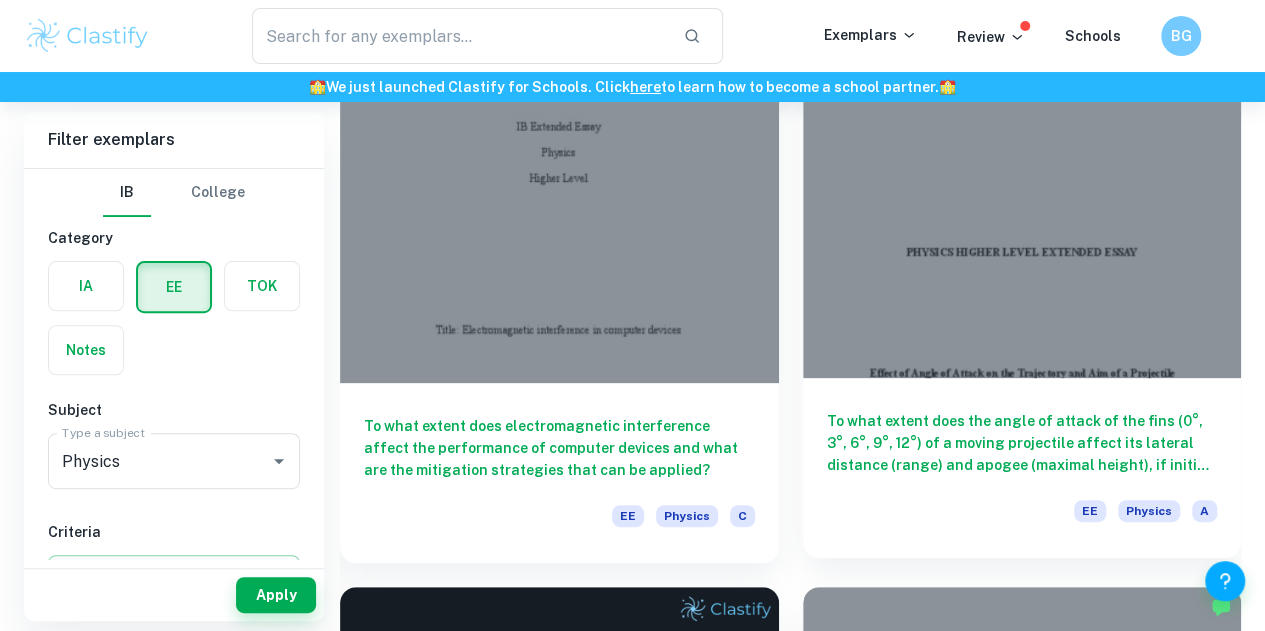 click at bounding box center [1022, 213] 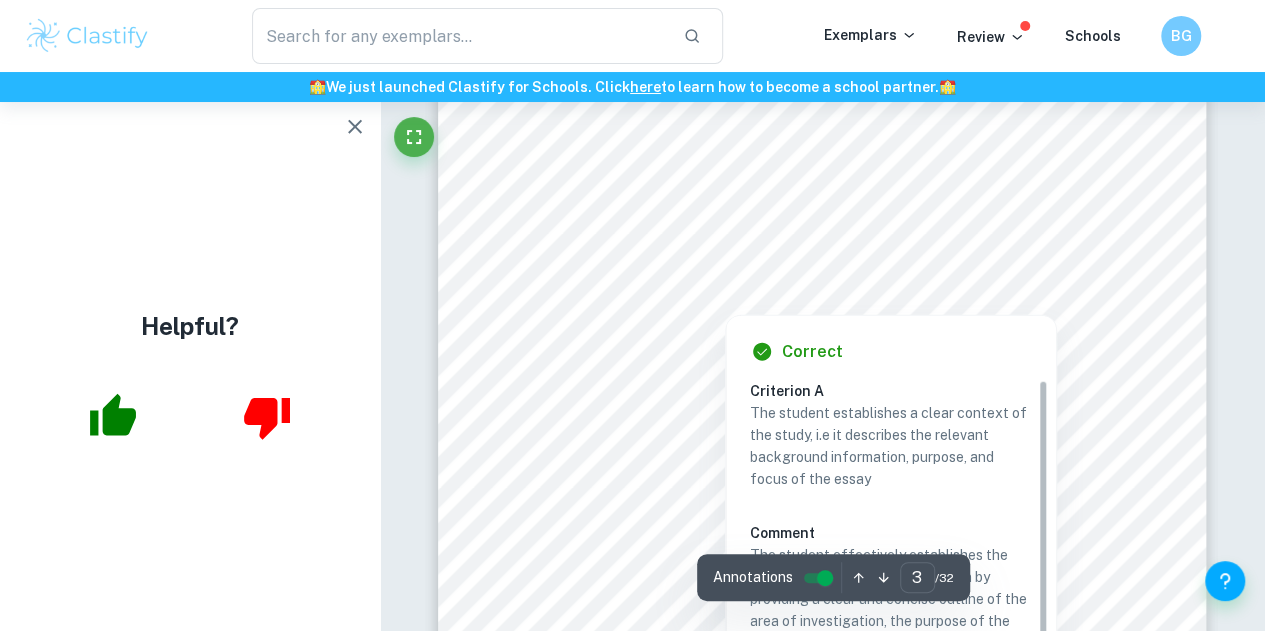 scroll, scrollTop: 2259, scrollLeft: 0, axis: vertical 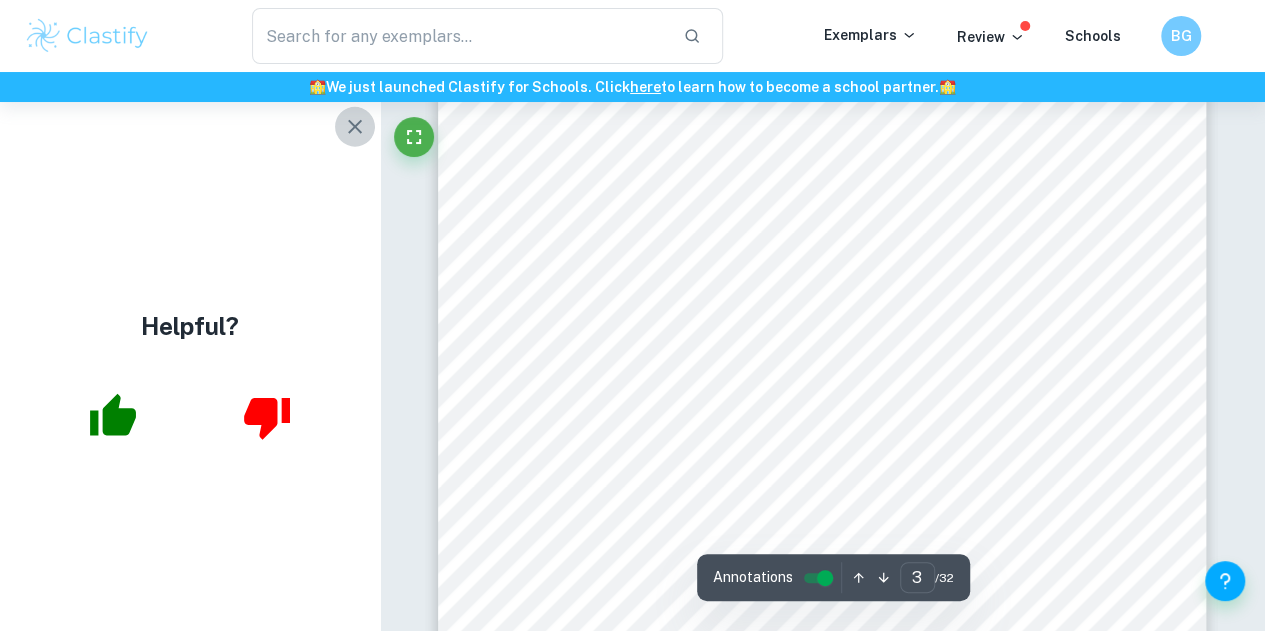 click 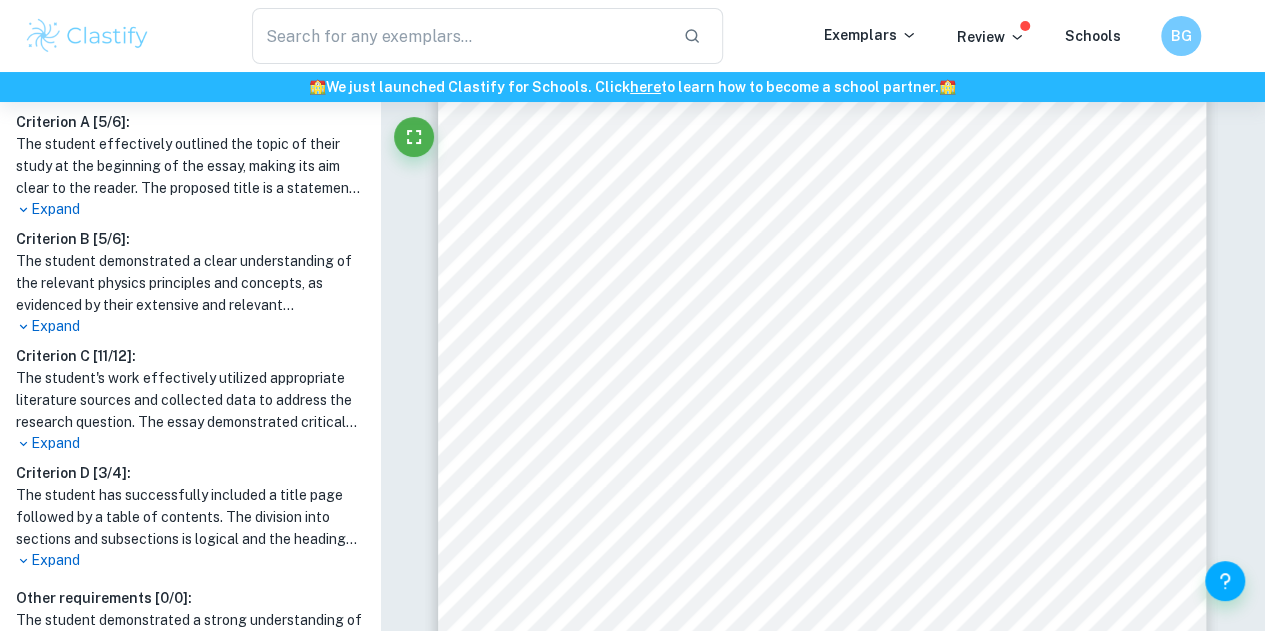 scroll, scrollTop: 866, scrollLeft: 0, axis: vertical 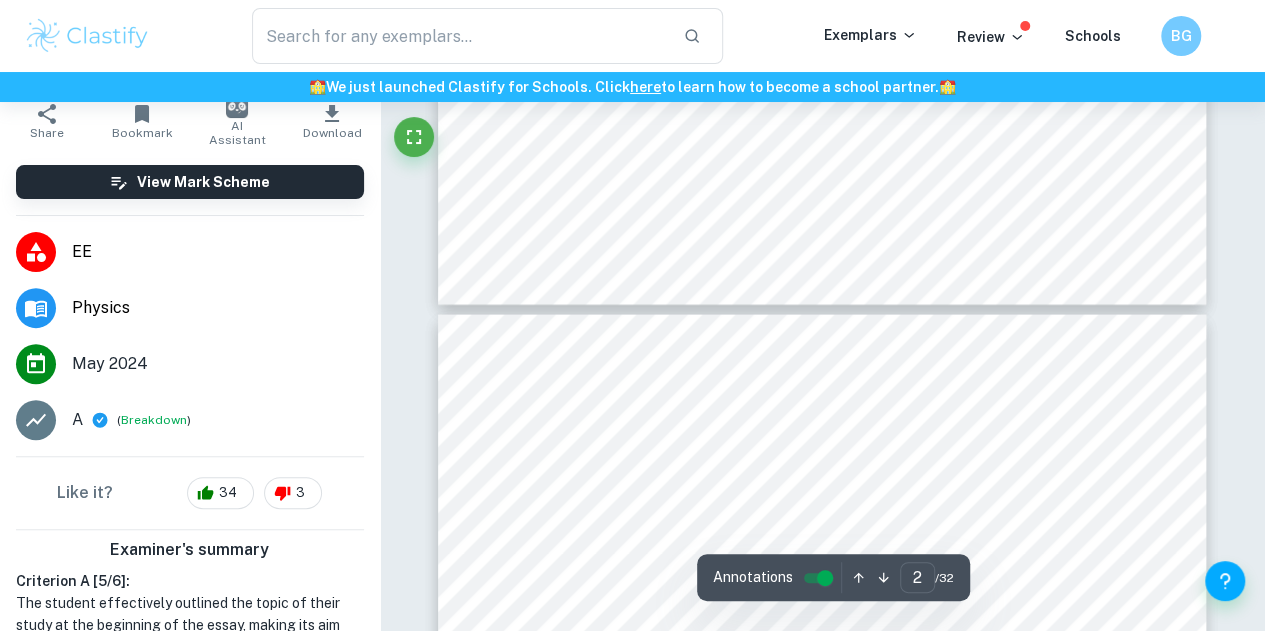 type on "3" 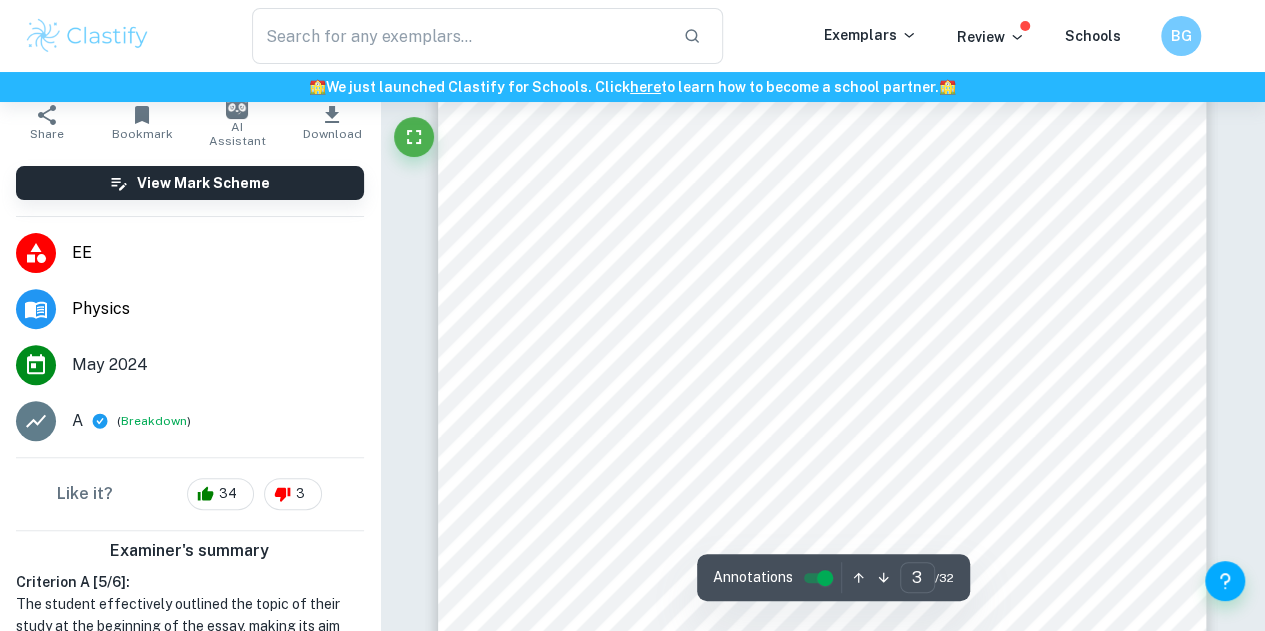 scroll, scrollTop: 2310, scrollLeft: 0, axis: vertical 